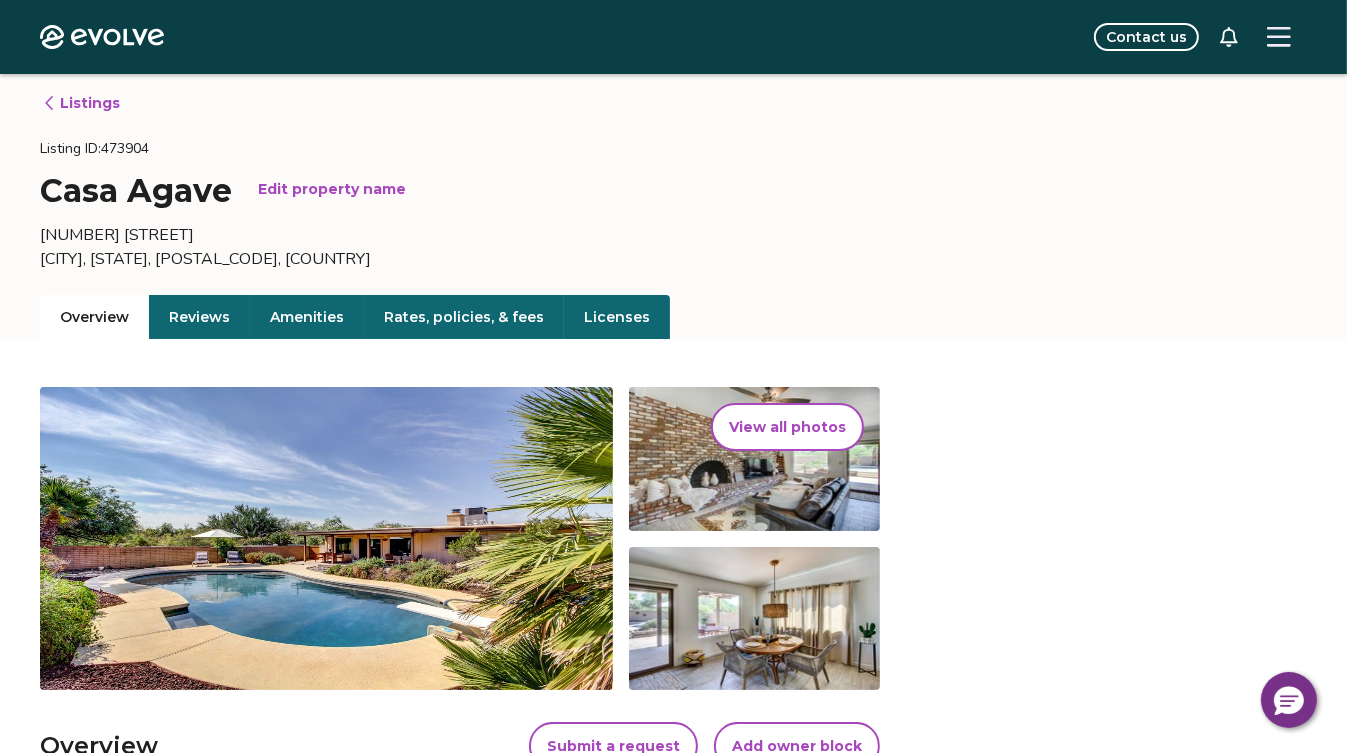 scroll, scrollTop: 0, scrollLeft: 0, axis: both 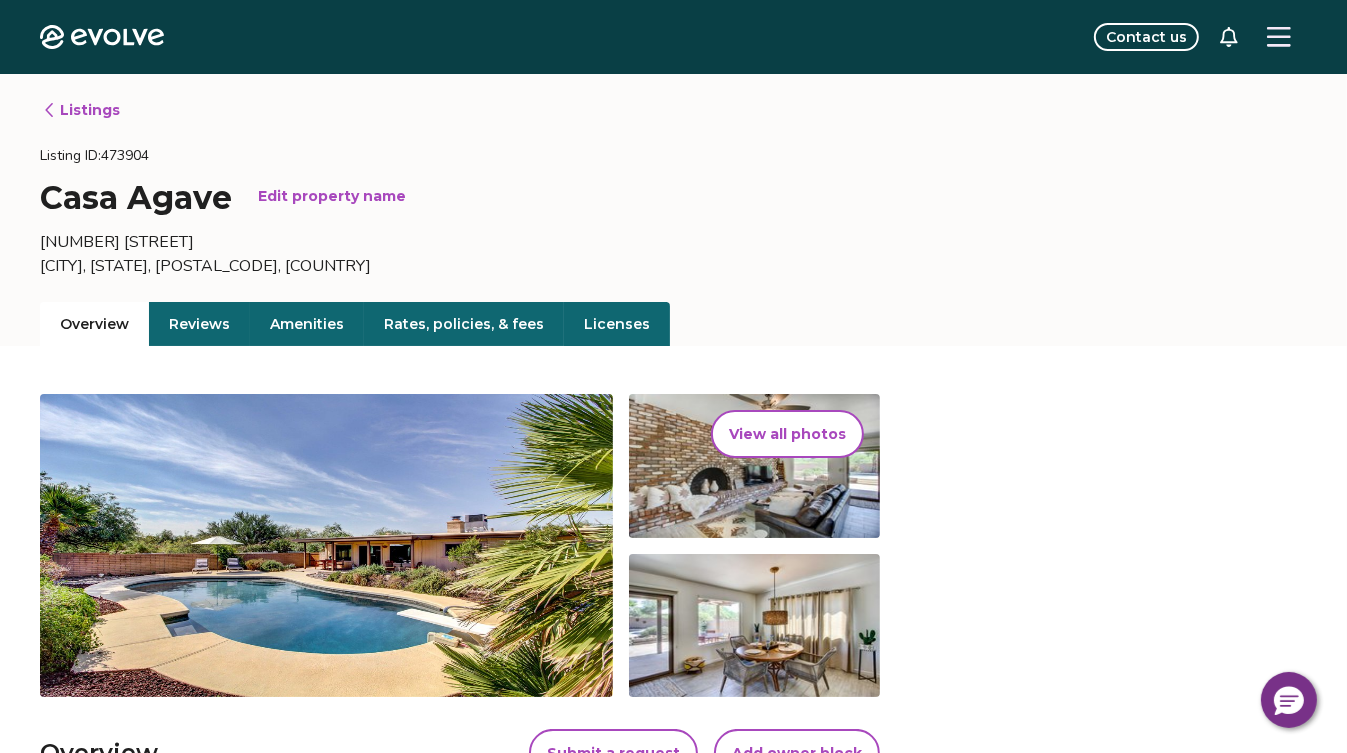 click 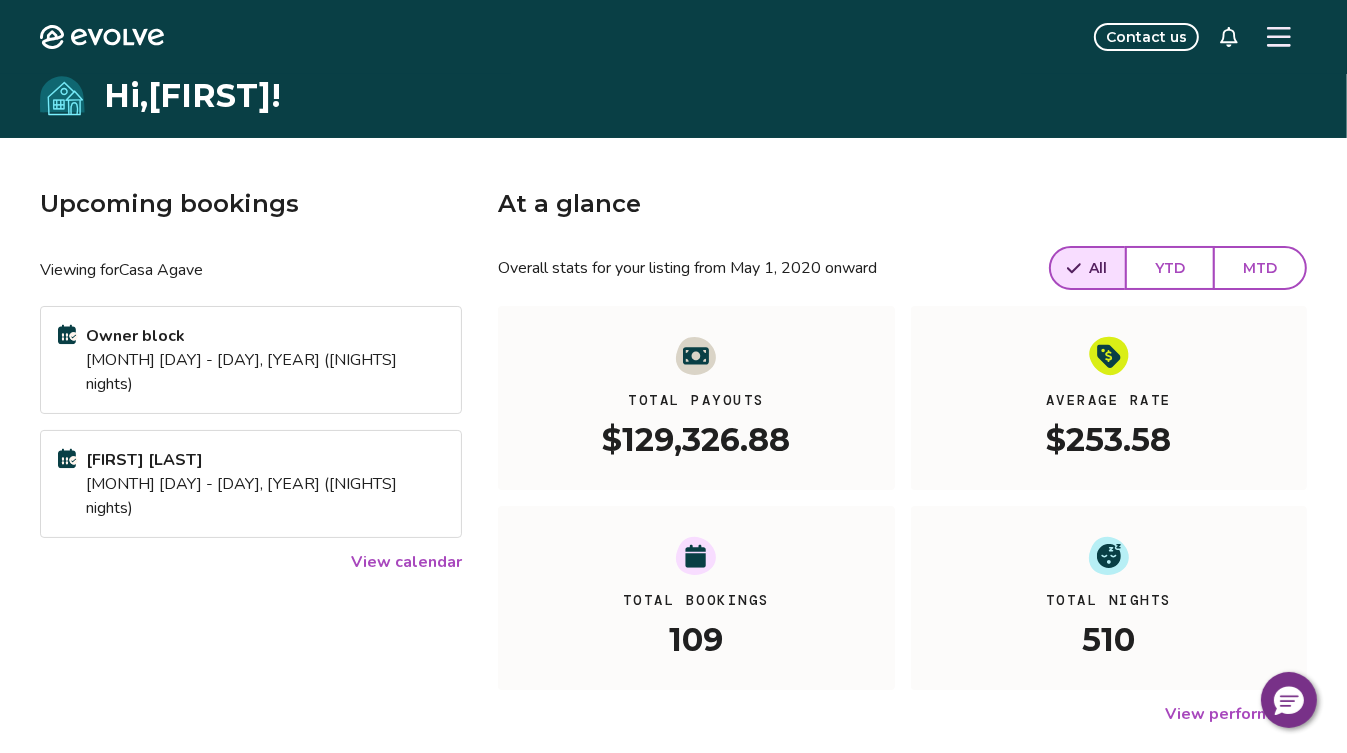 click on "Owner block" at bounding box center [265, 336] 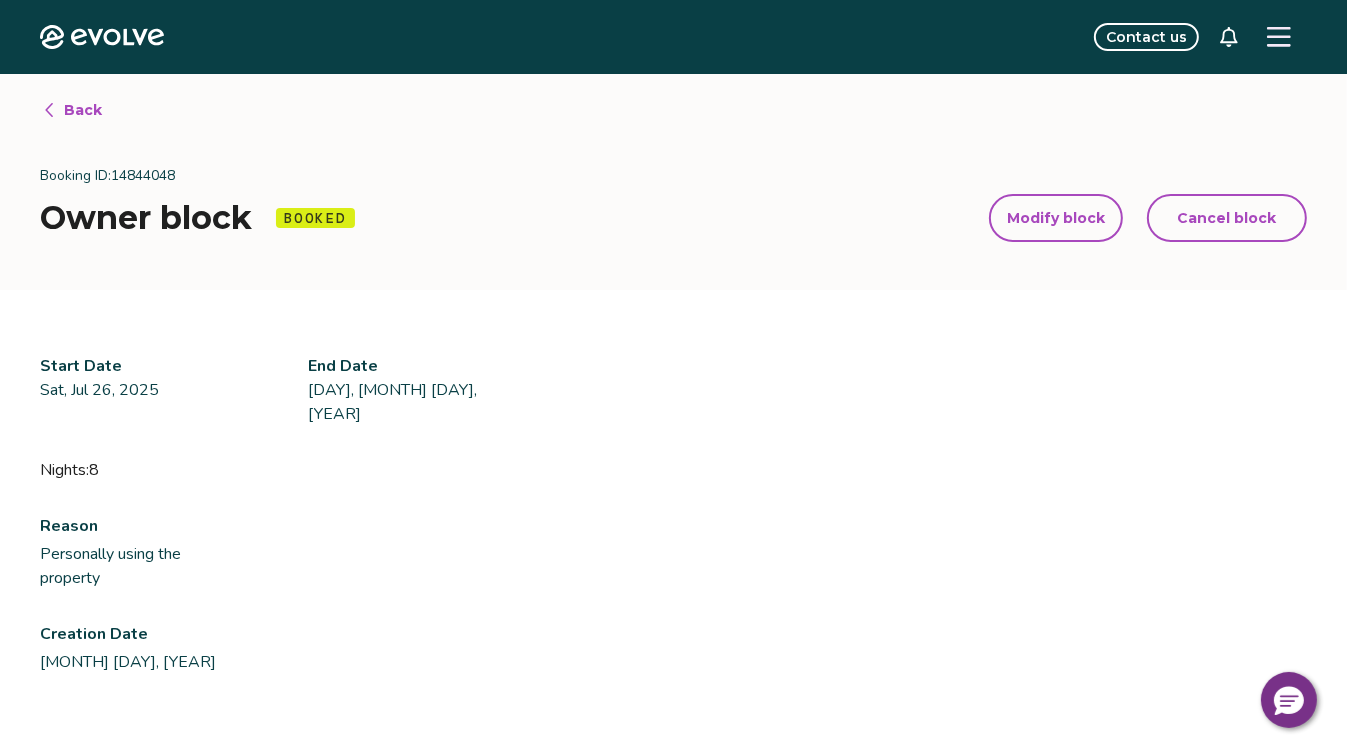 click on "Back" at bounding box center (83, 110) 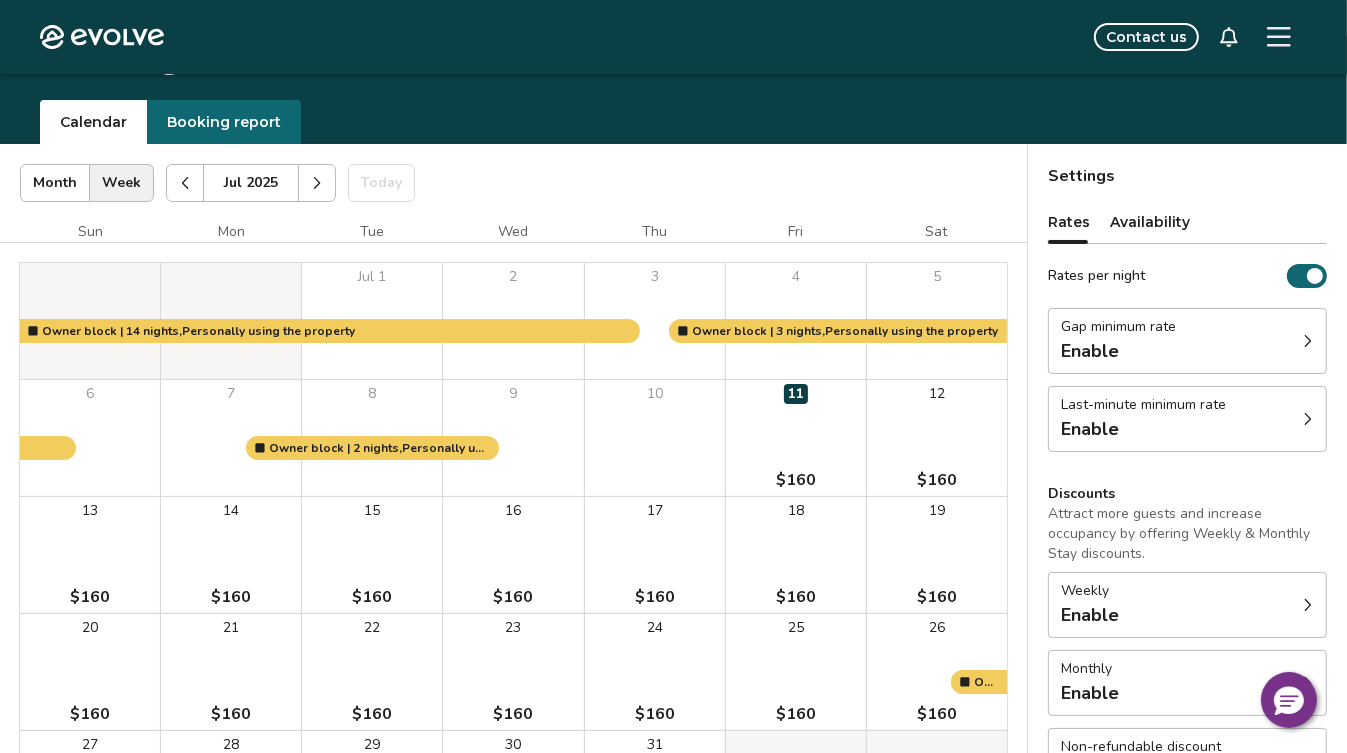scroll, scrollTop: 0, scrollLeft: 0, axis: both 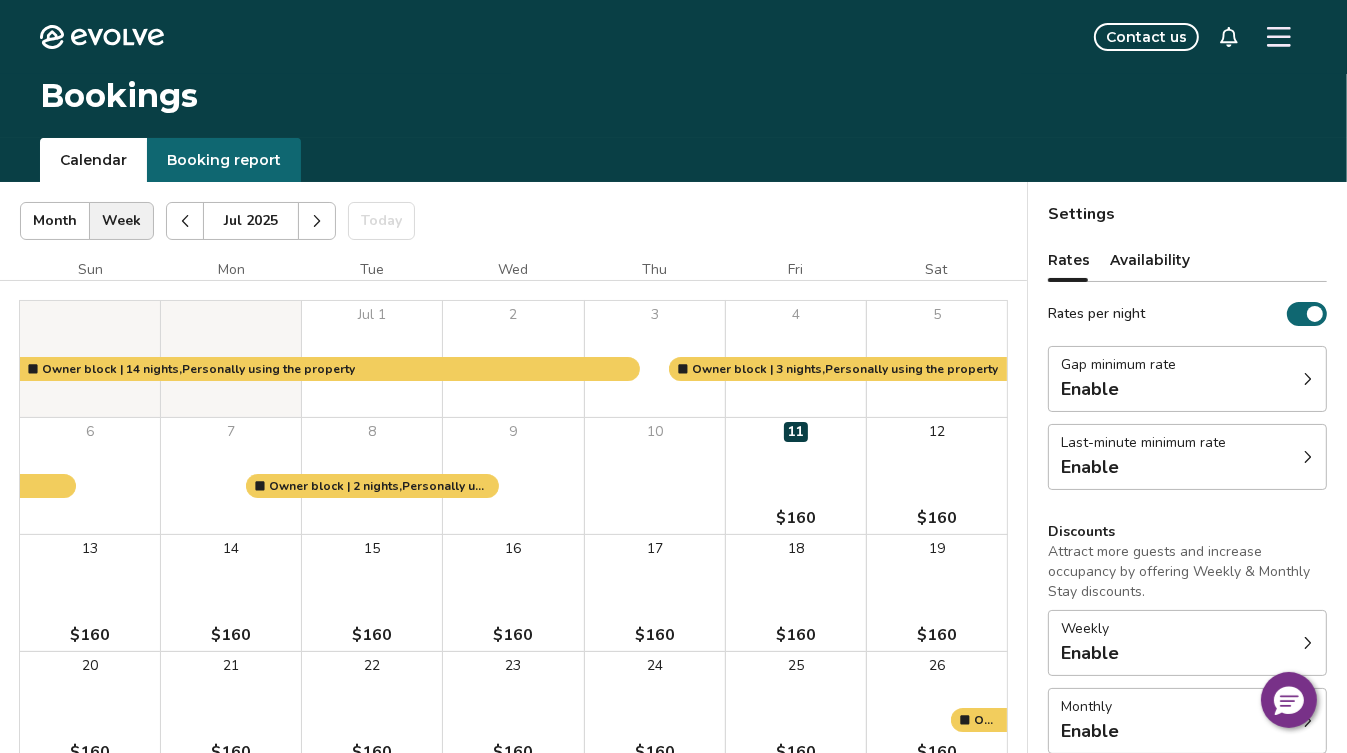 click at bounding box center [317, 221] 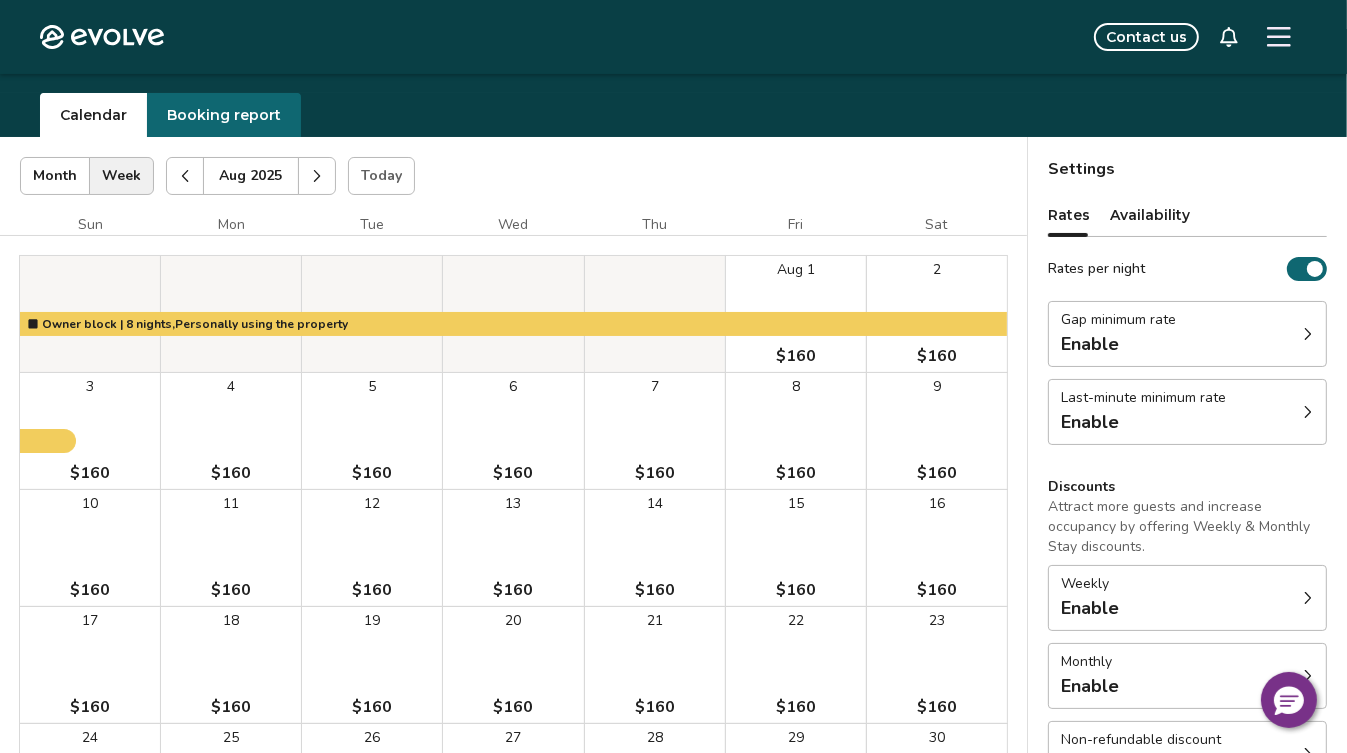 scroll, scrollTop: 24, scrollLeft: 0, axis: vertical 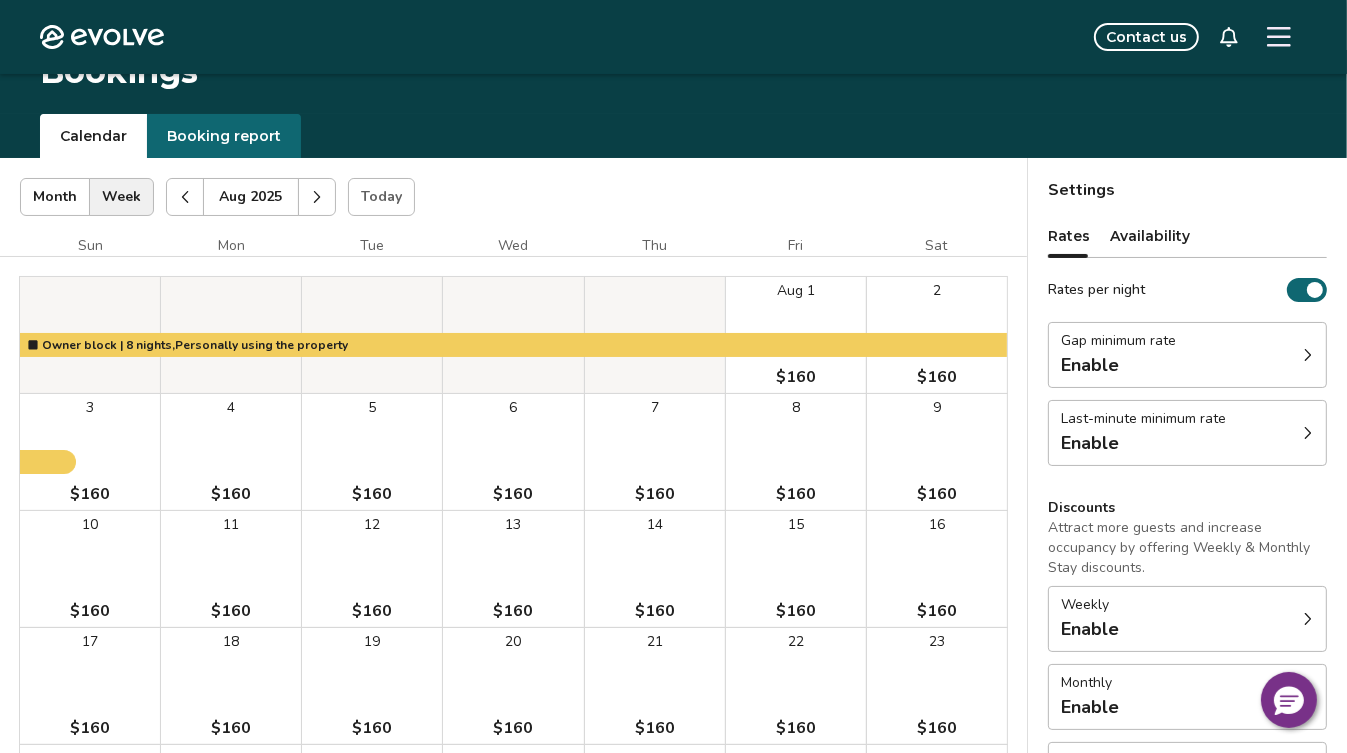 click 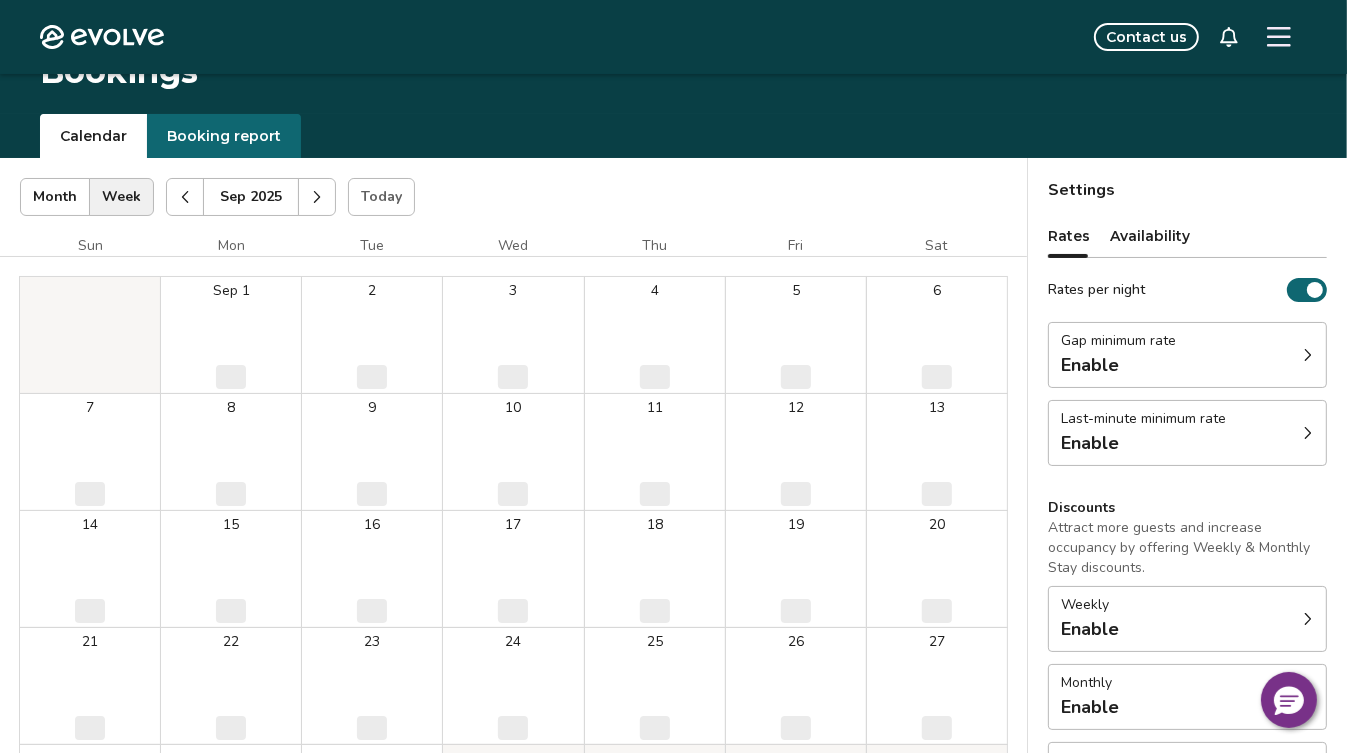 click 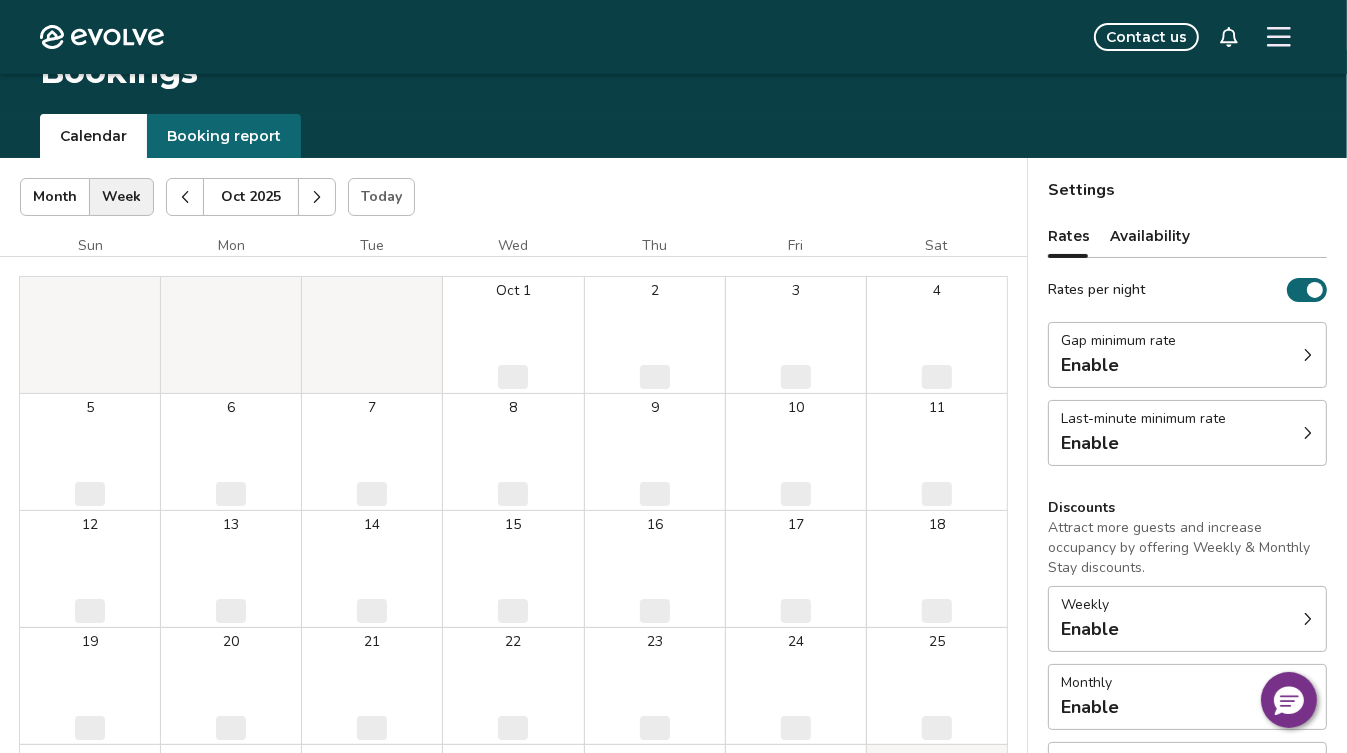 click 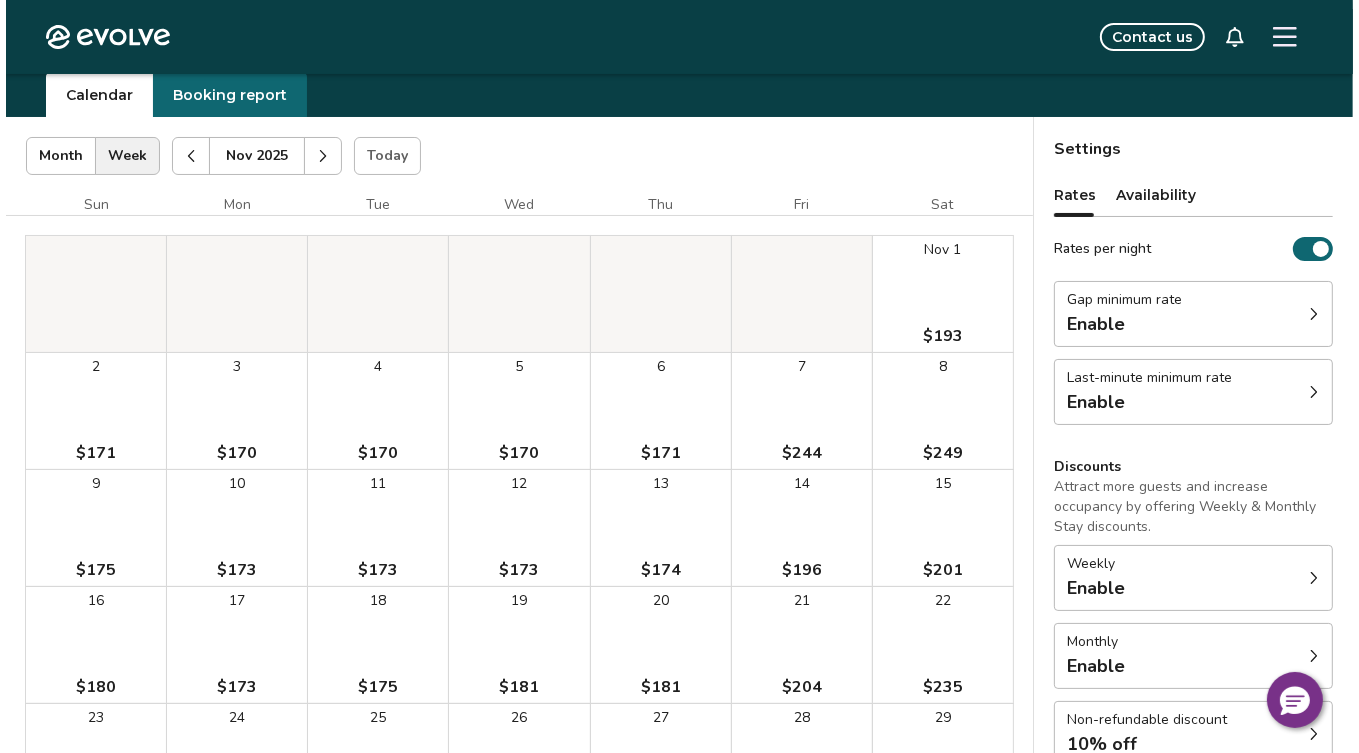 scroll, scrollTop: 44, scrollLeft: 0, axis: vertical 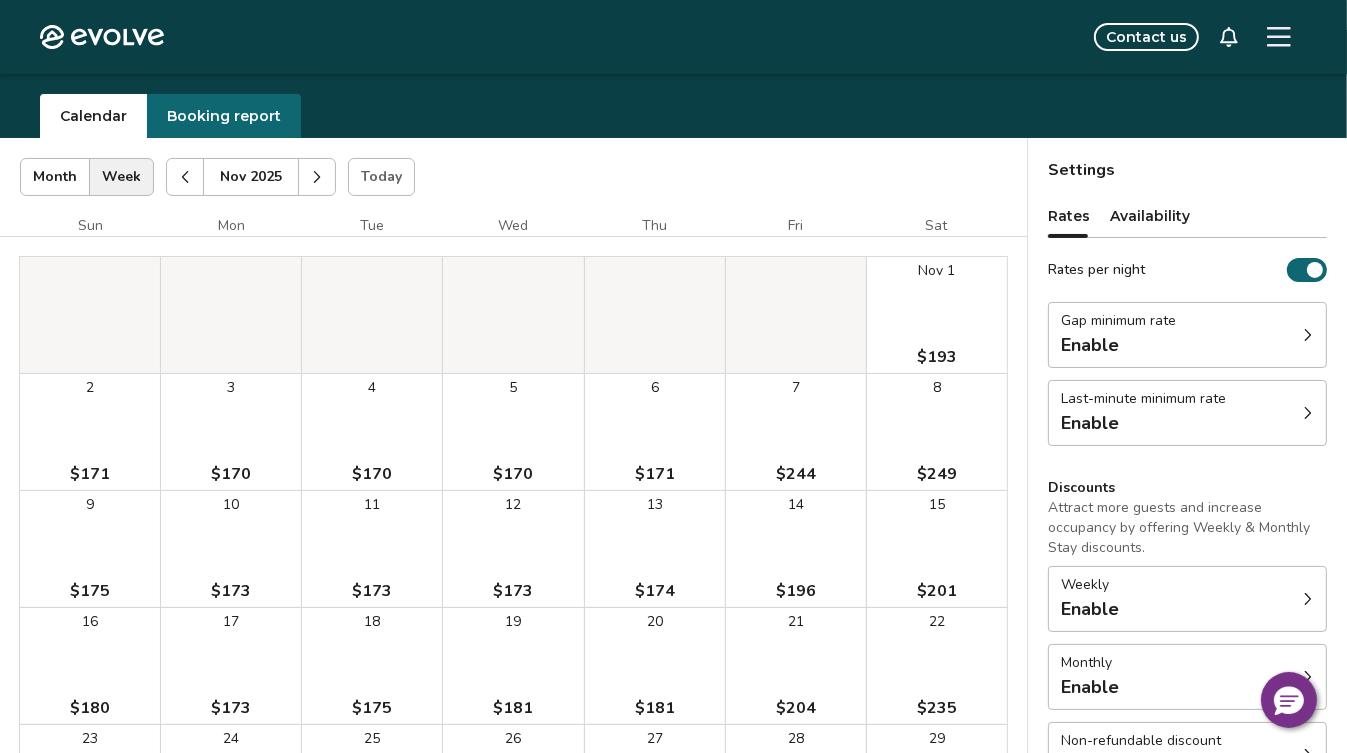 click on "[MONTH] [DAY] [PRICE]" at bounding box center (937, 315) 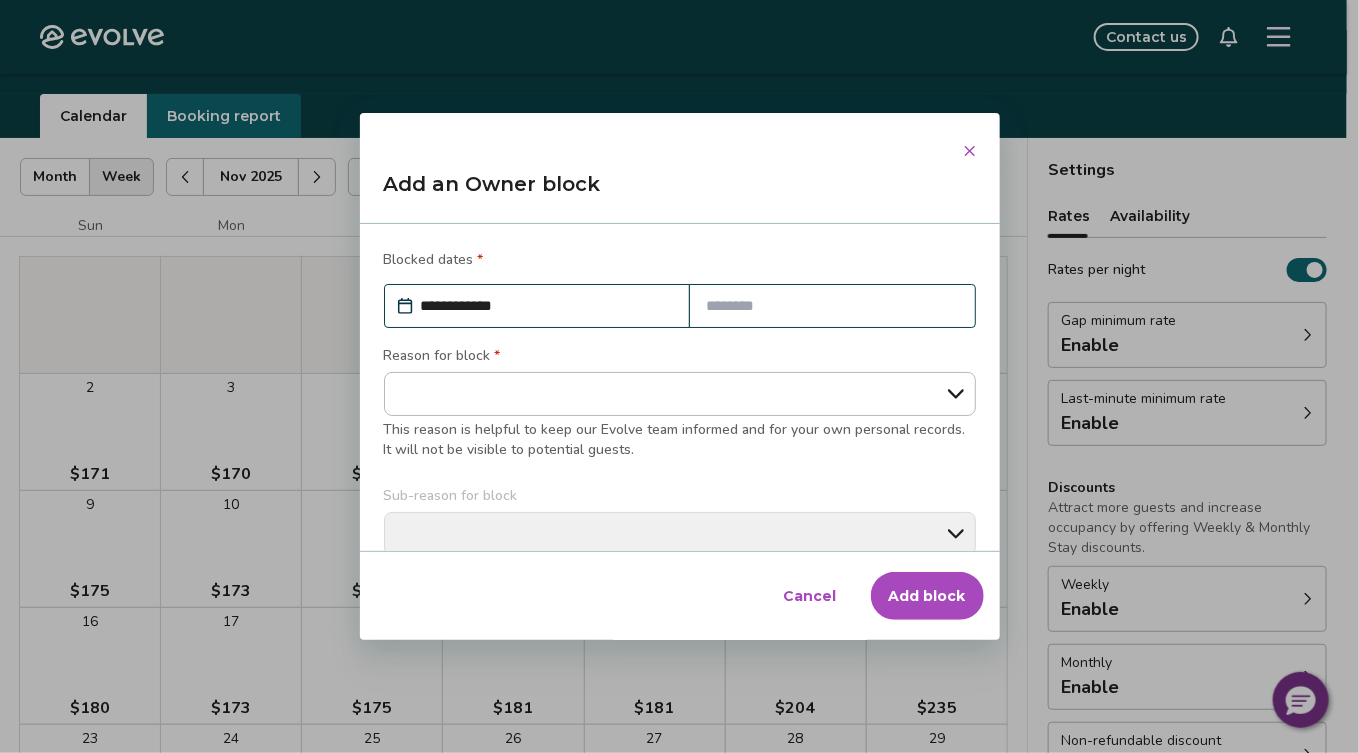 click on "**********" at bounding box center (537, 306) 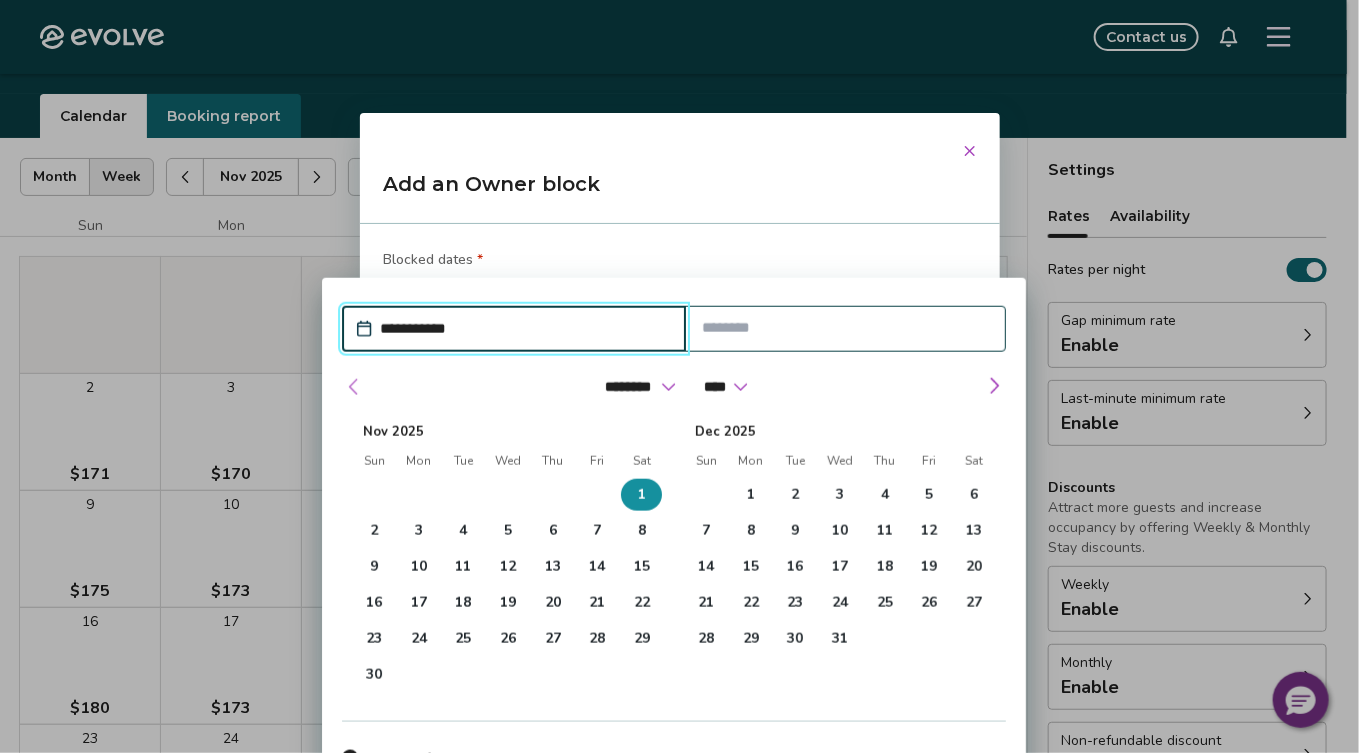 click at bounding box center (354, 387) 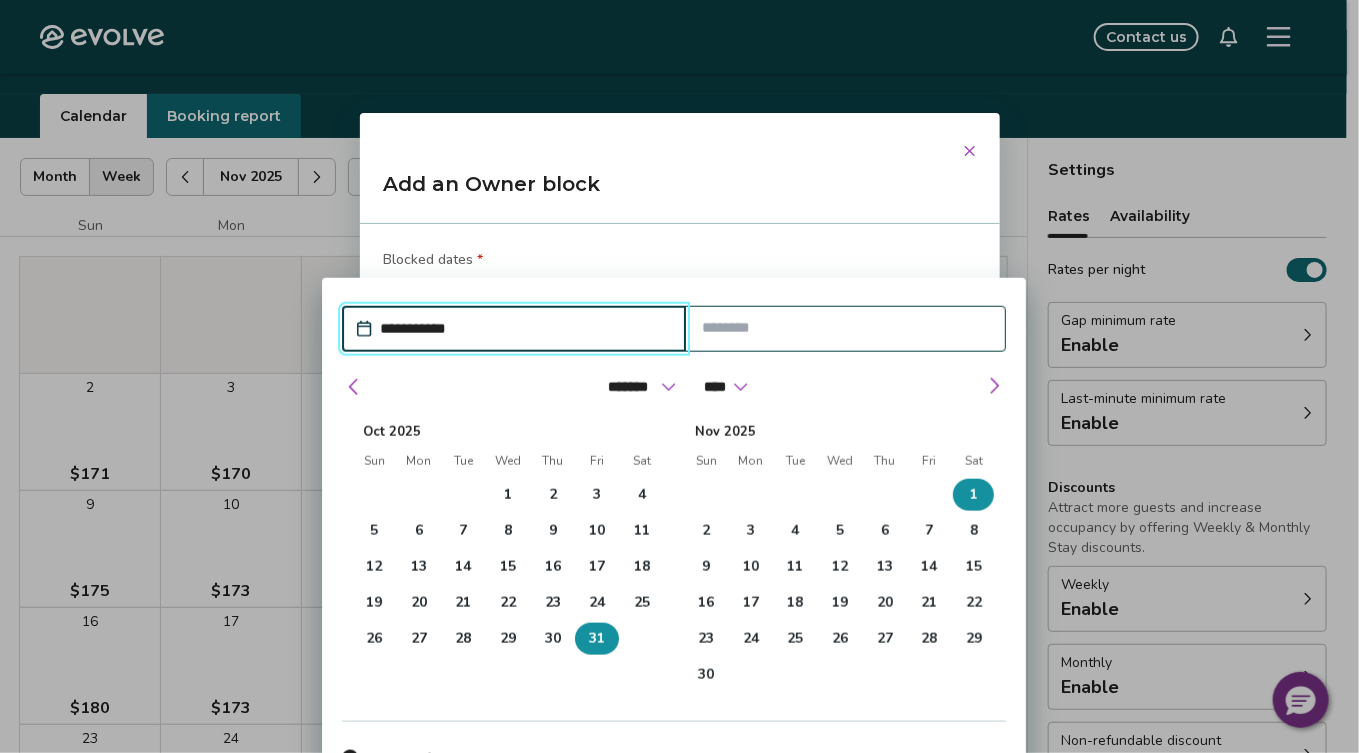 click on "31" at bounding box center (597, 639) 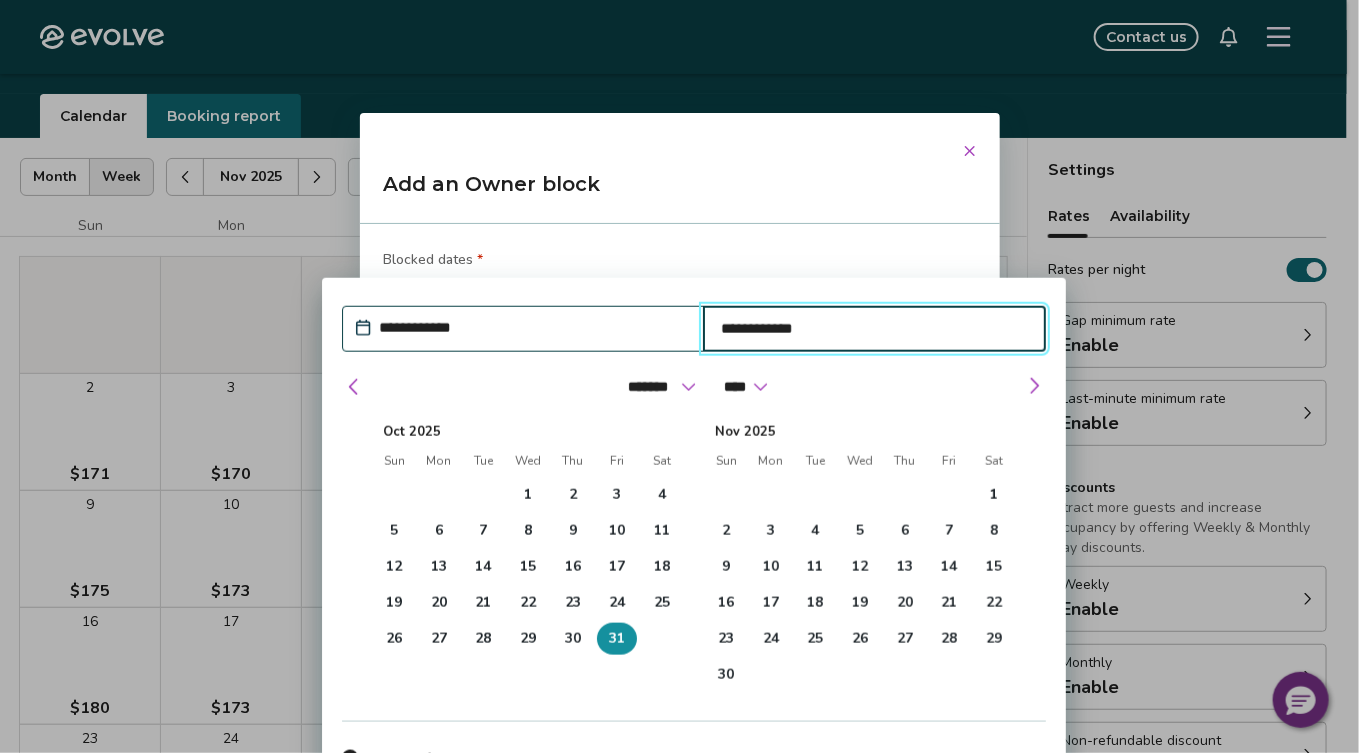 type on "*" 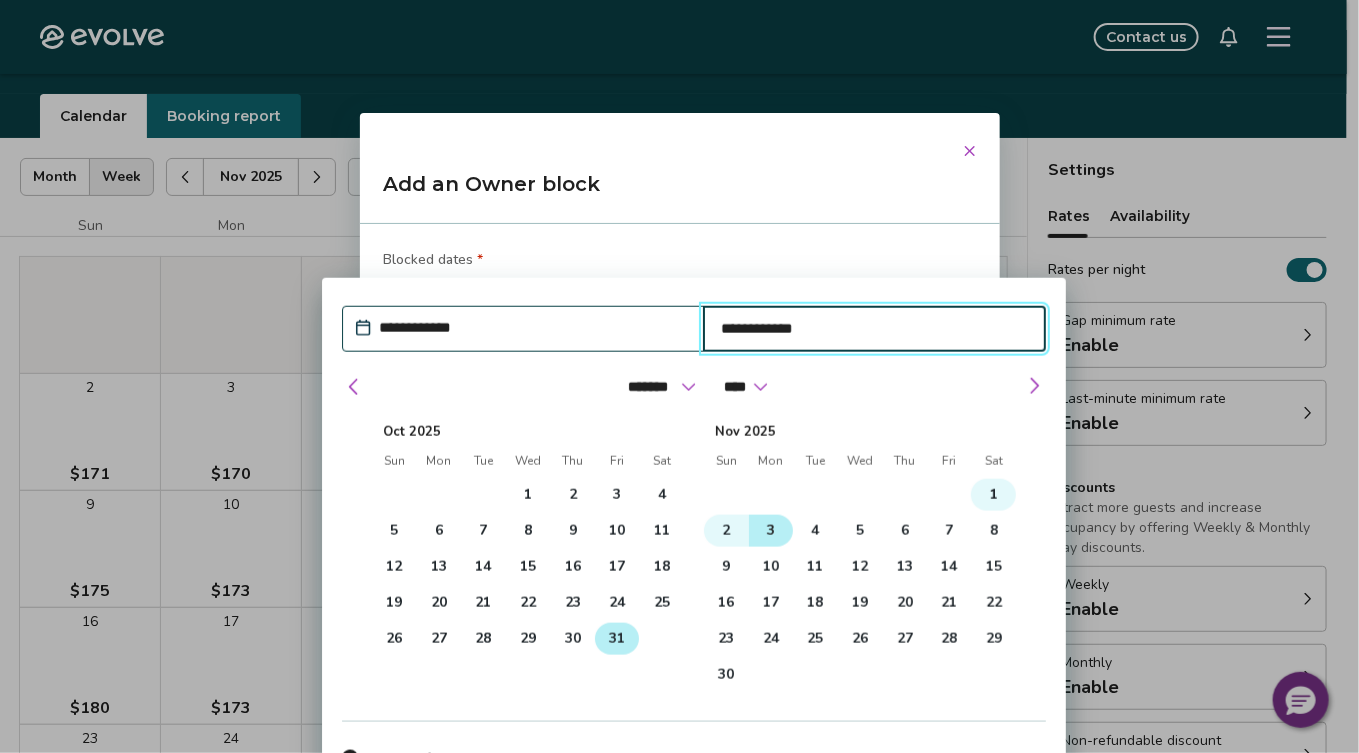 click on "3" at bounding box center [770, 531] 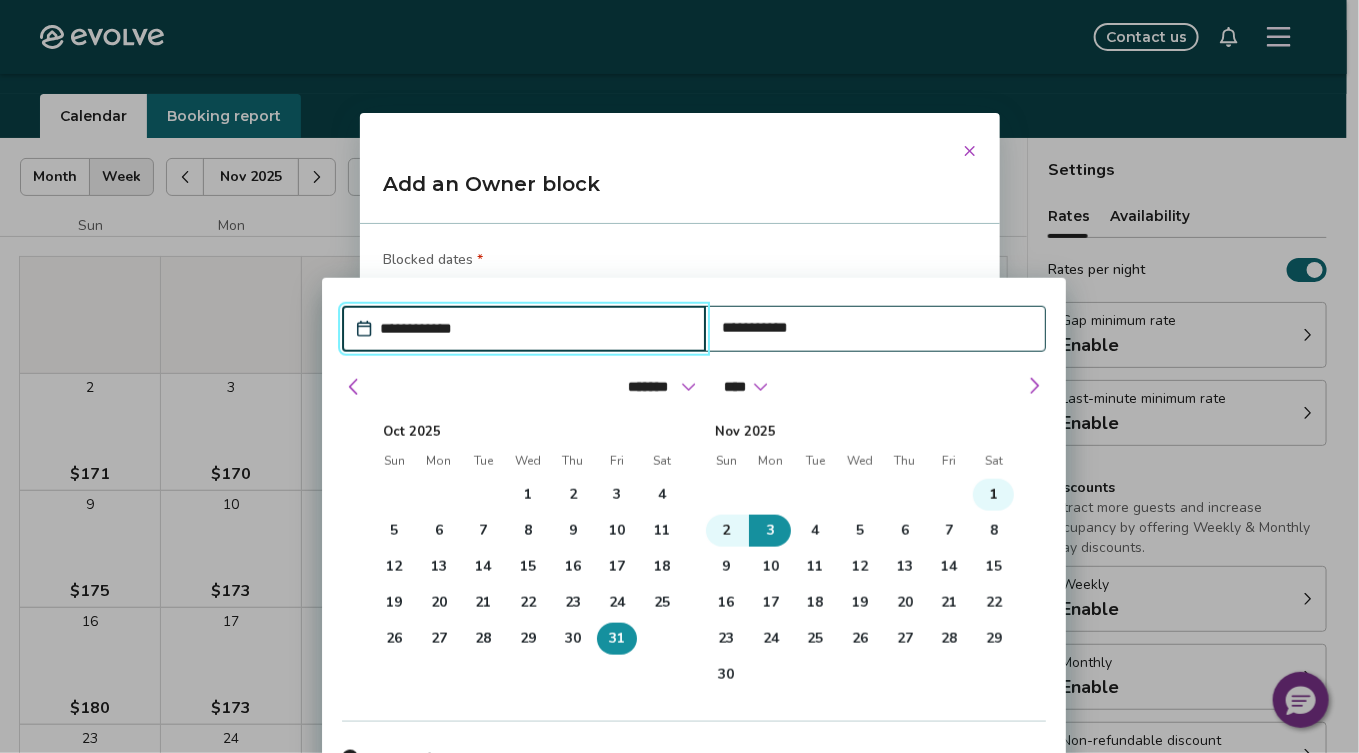 type on "*" 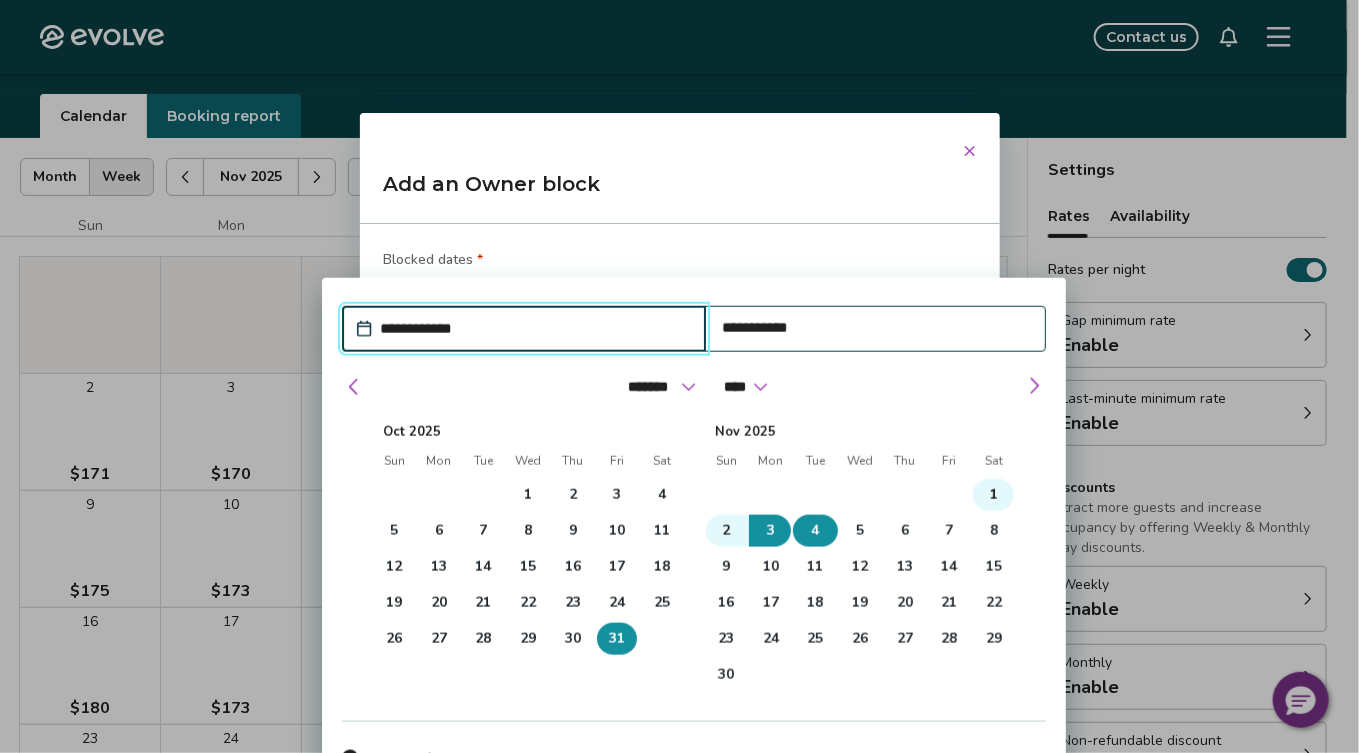 type 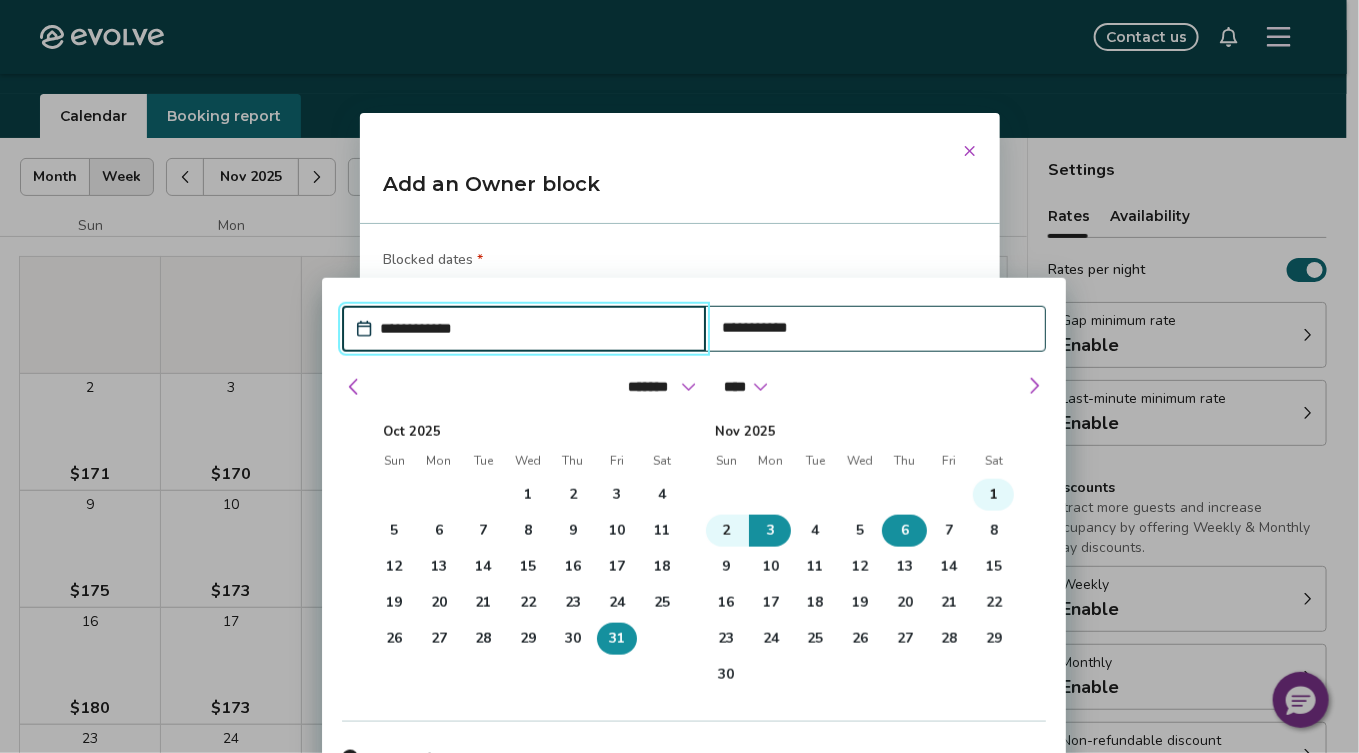 type 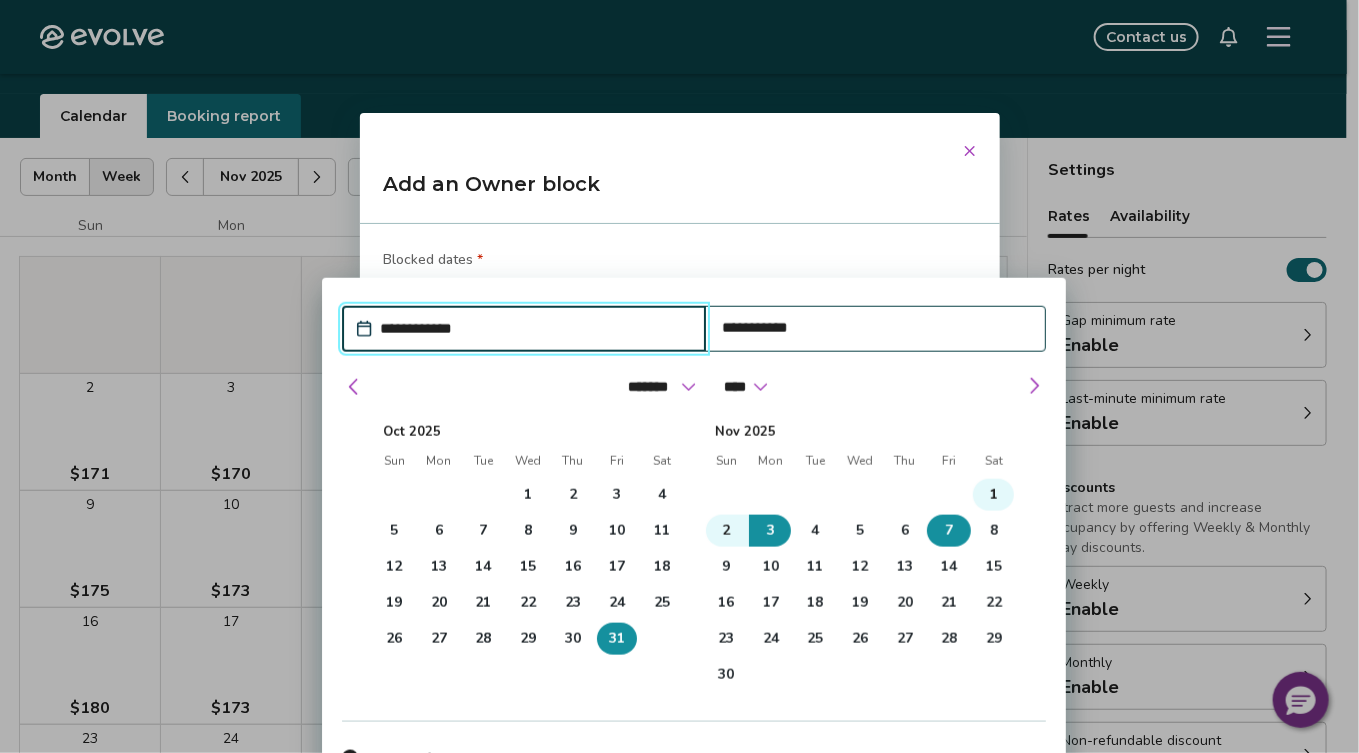 type 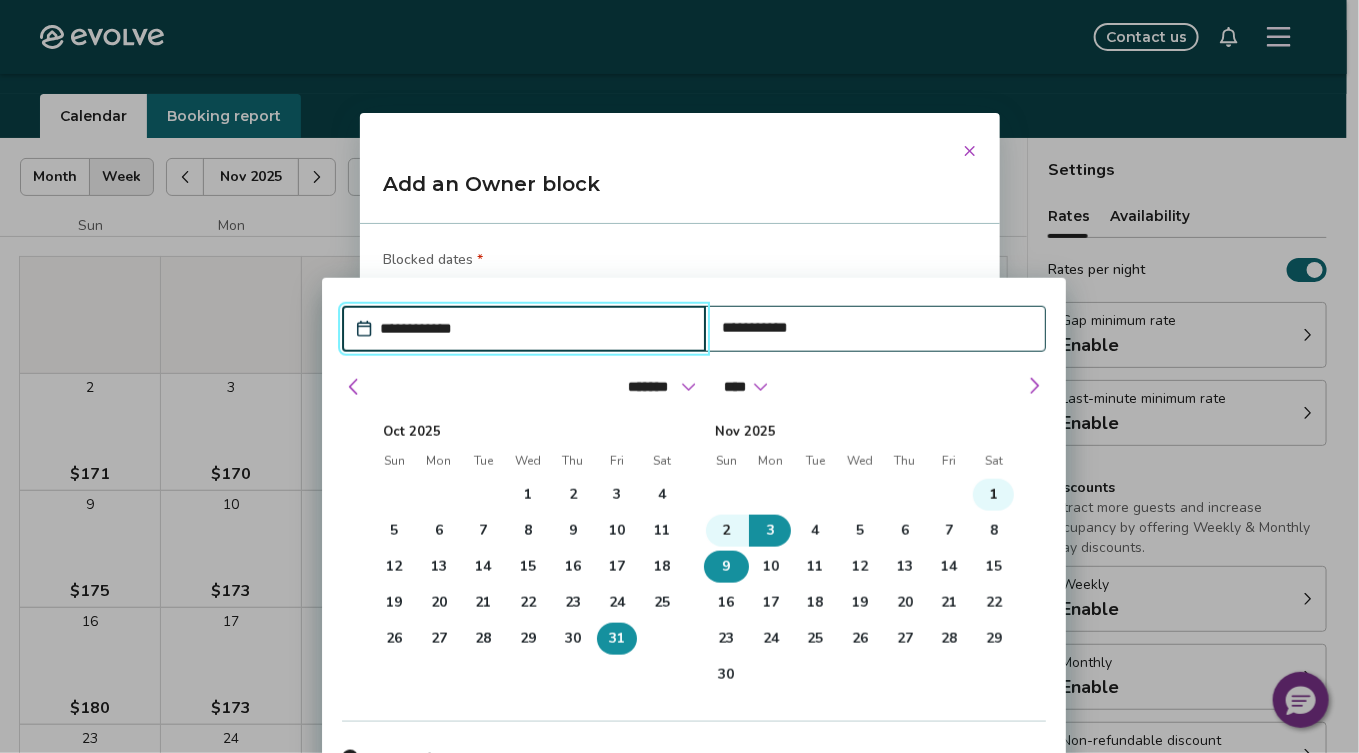 type 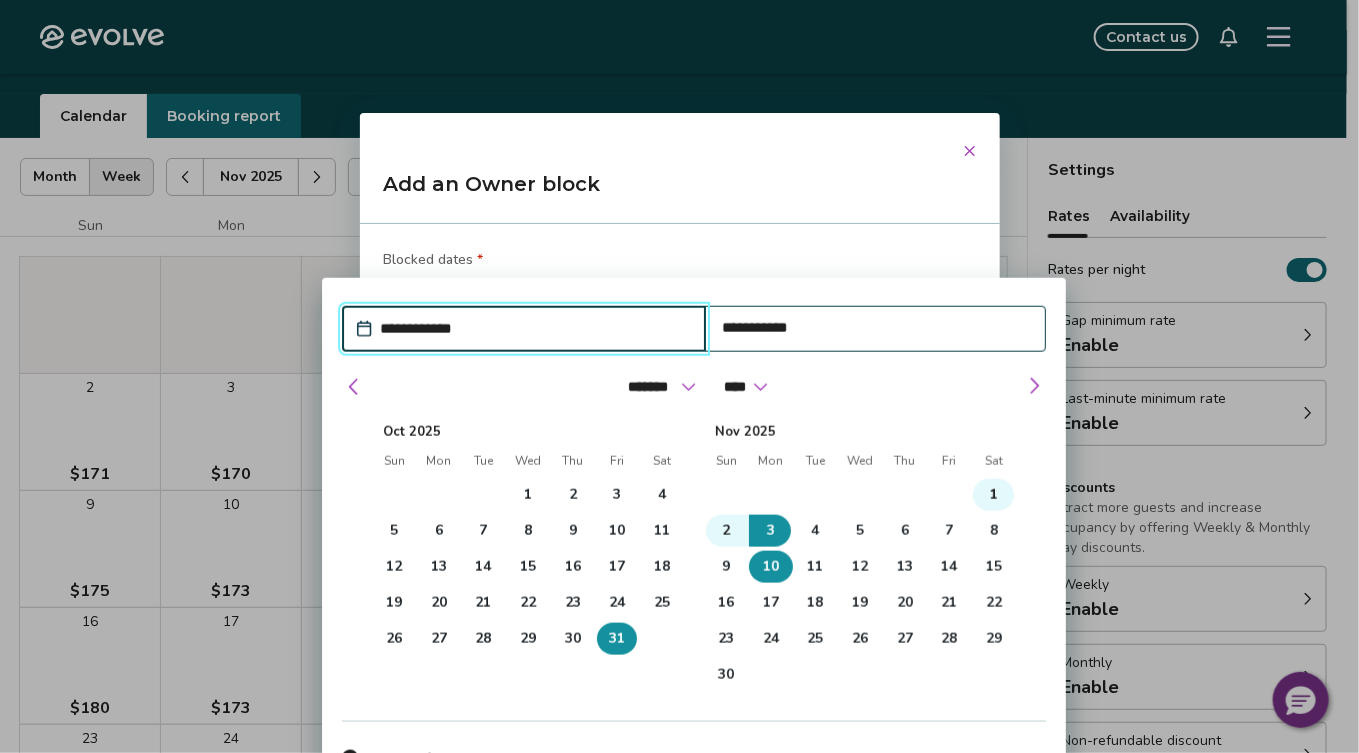type 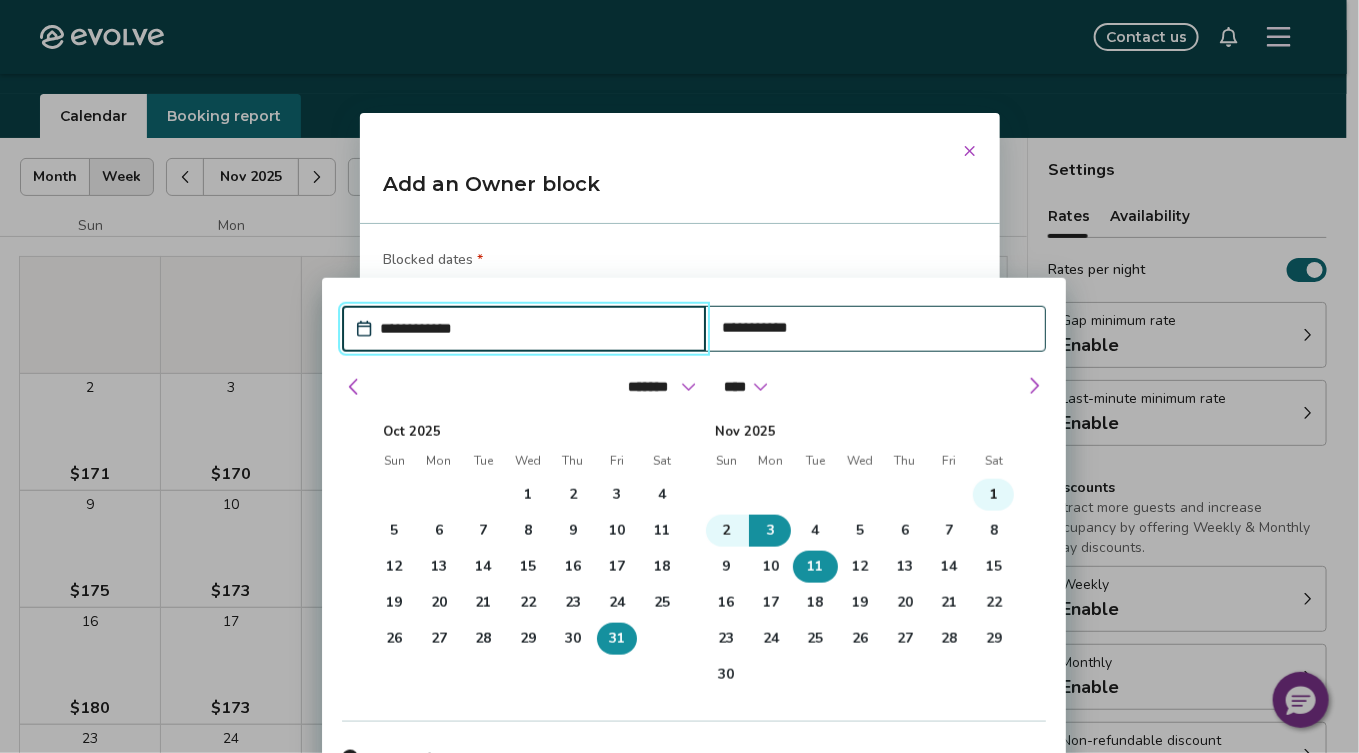 type 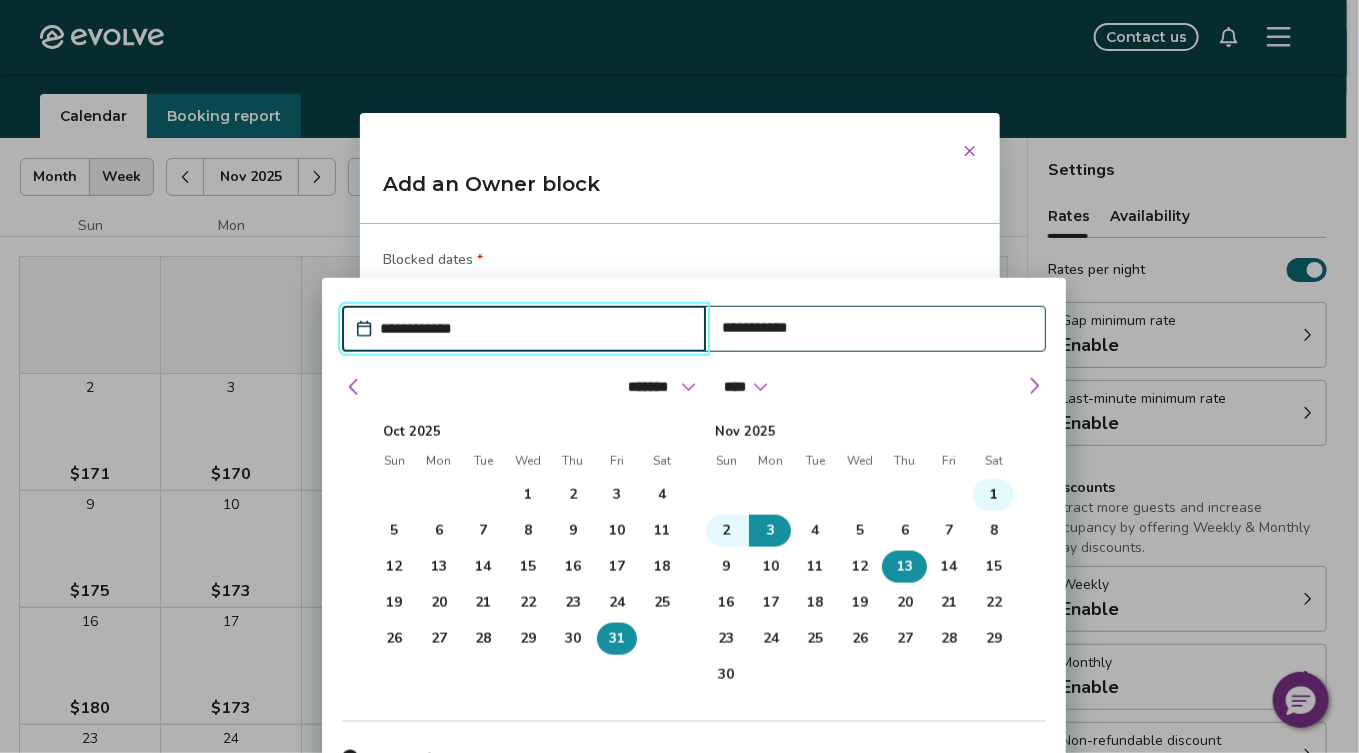 type 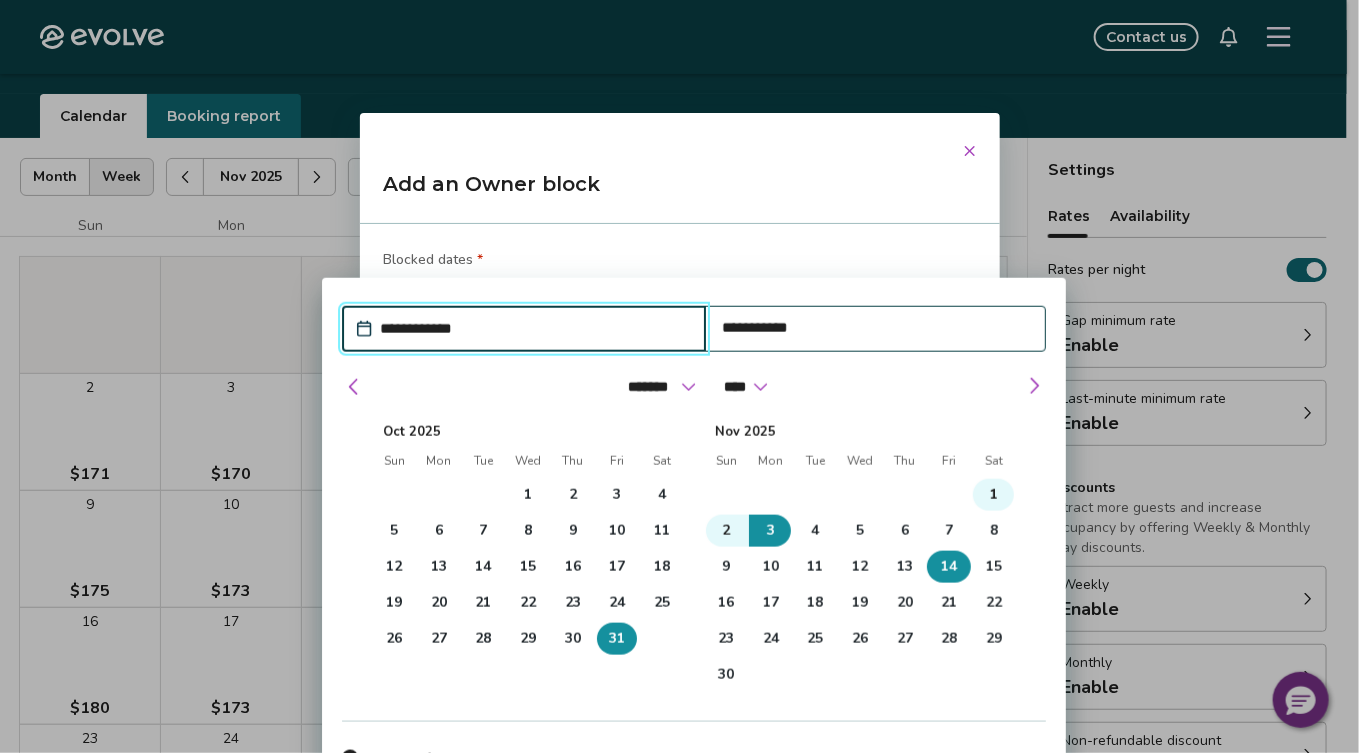 type 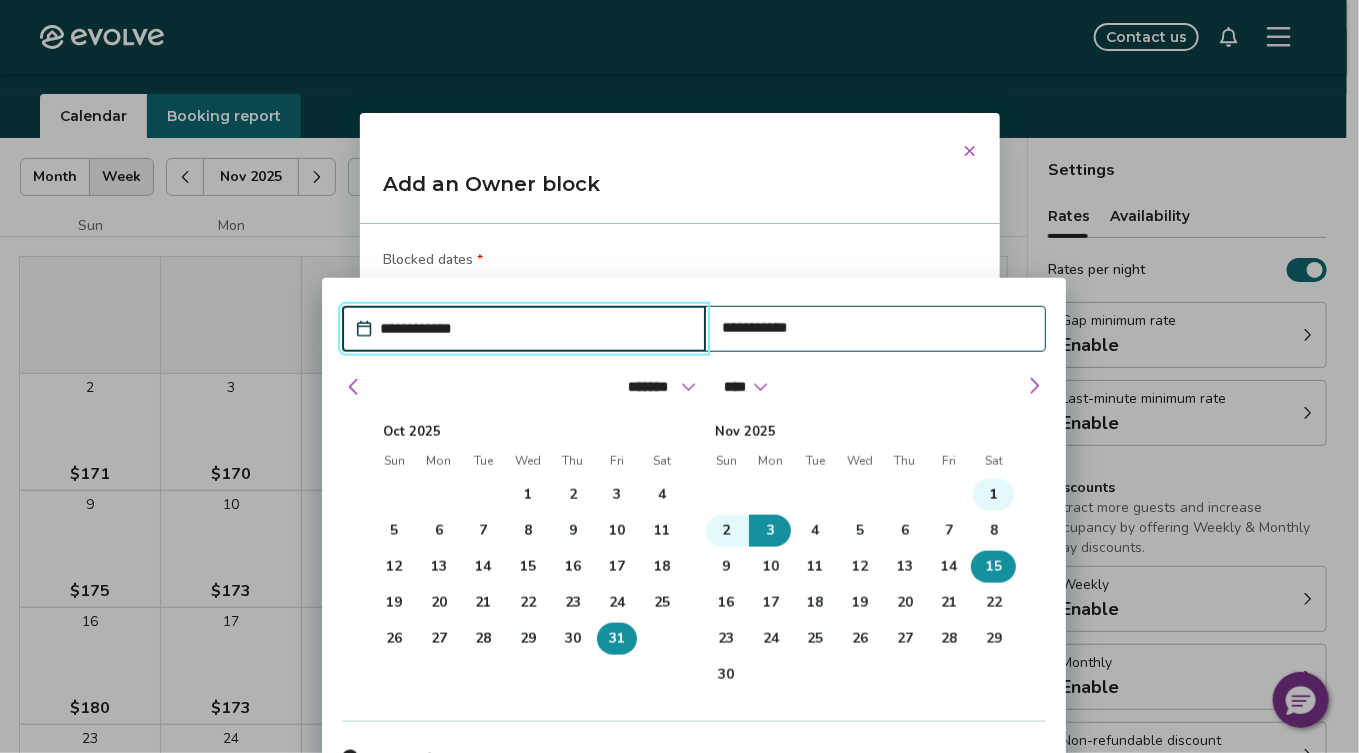 type 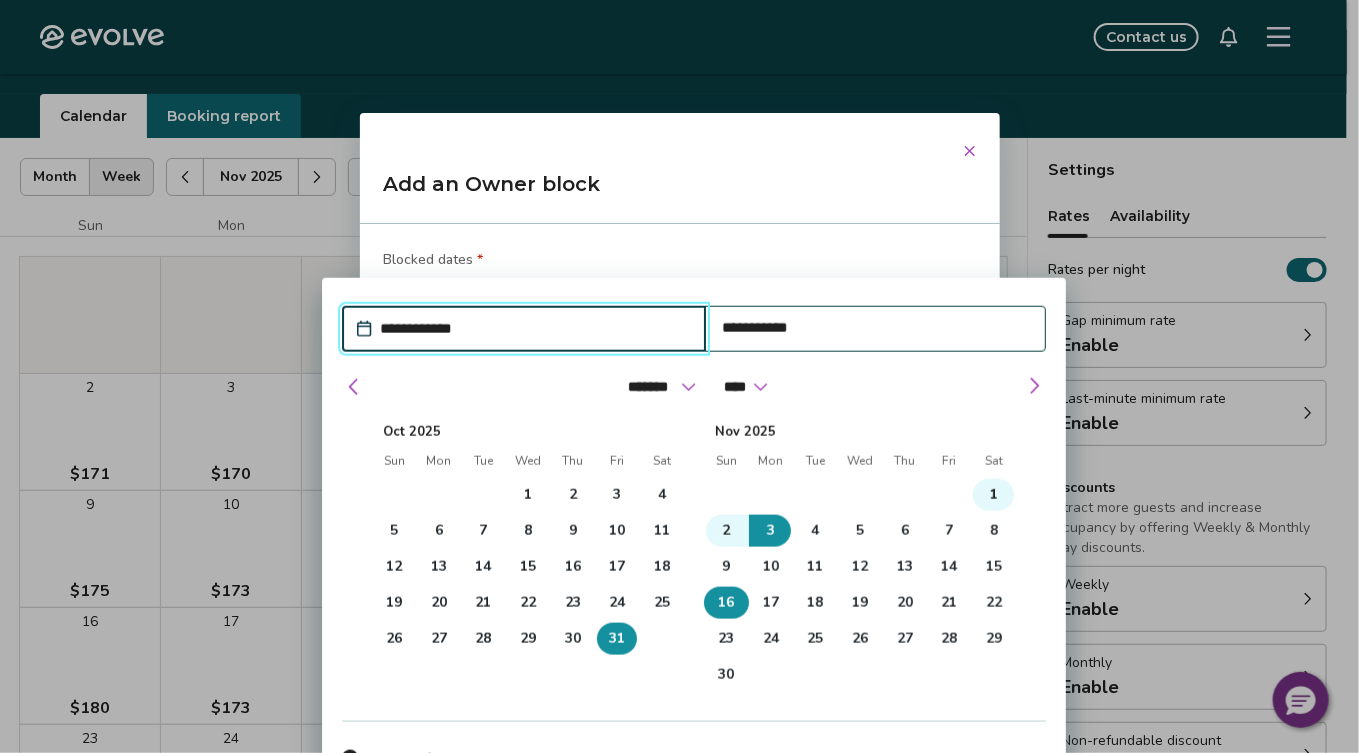 type 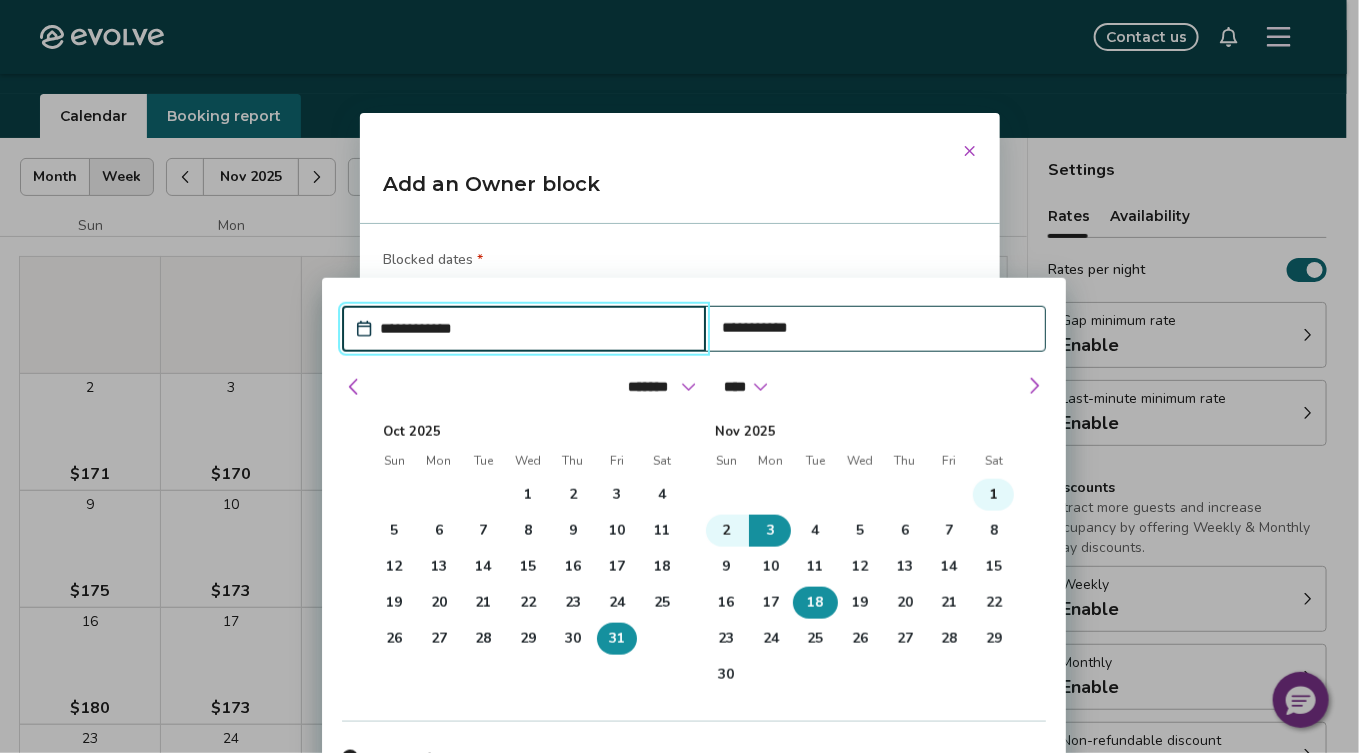 type 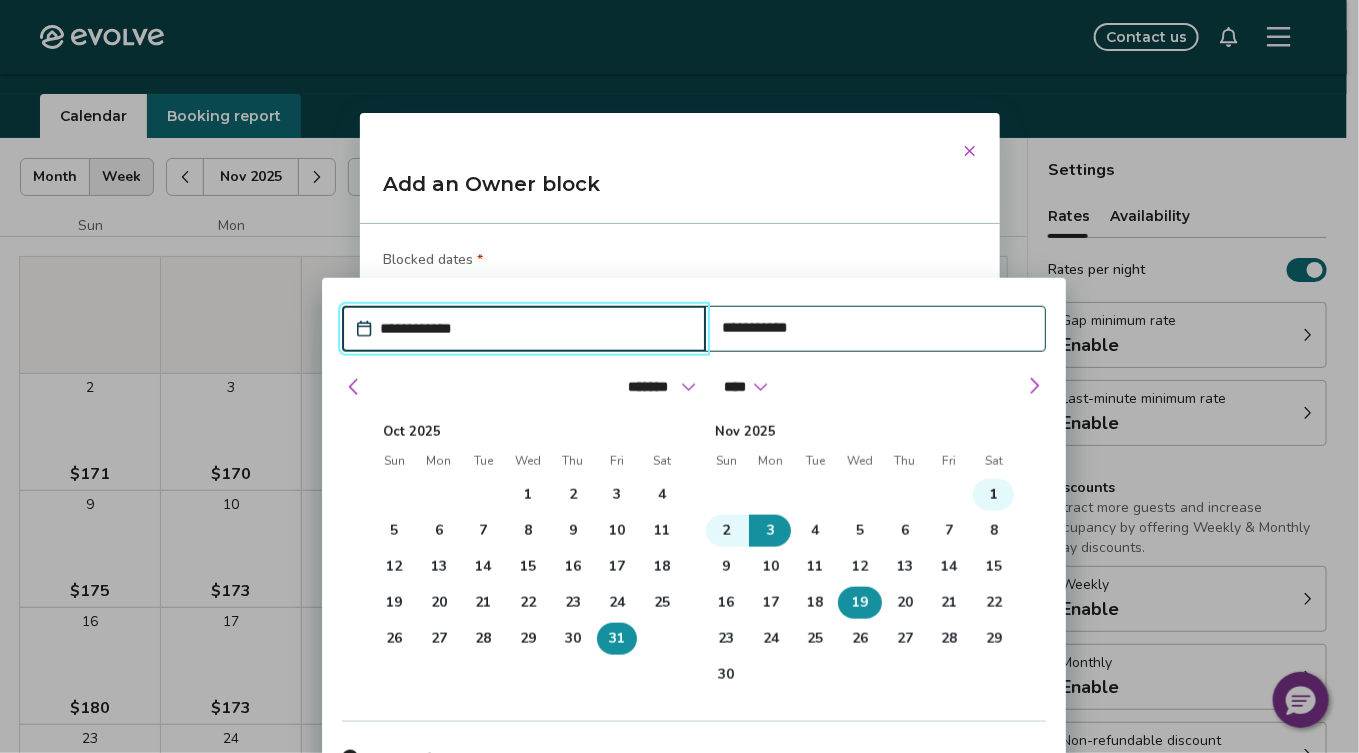 type 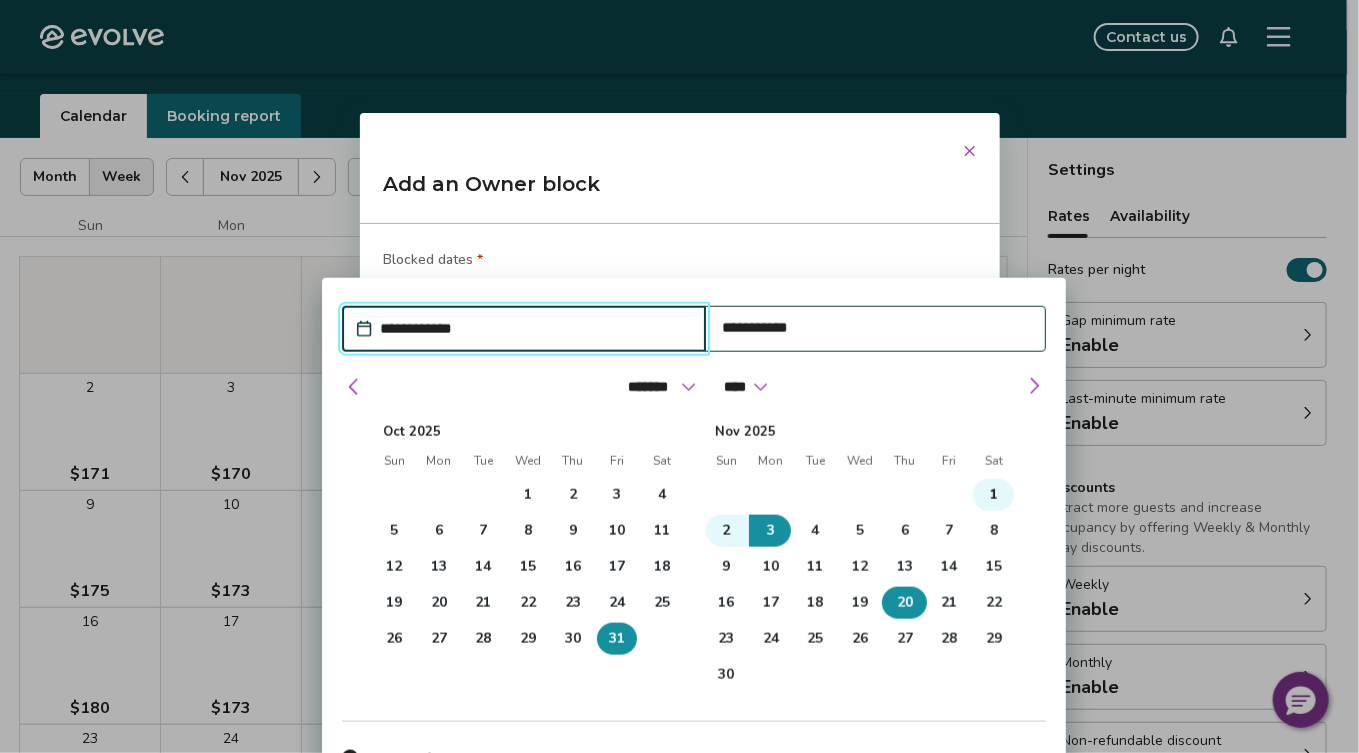 type 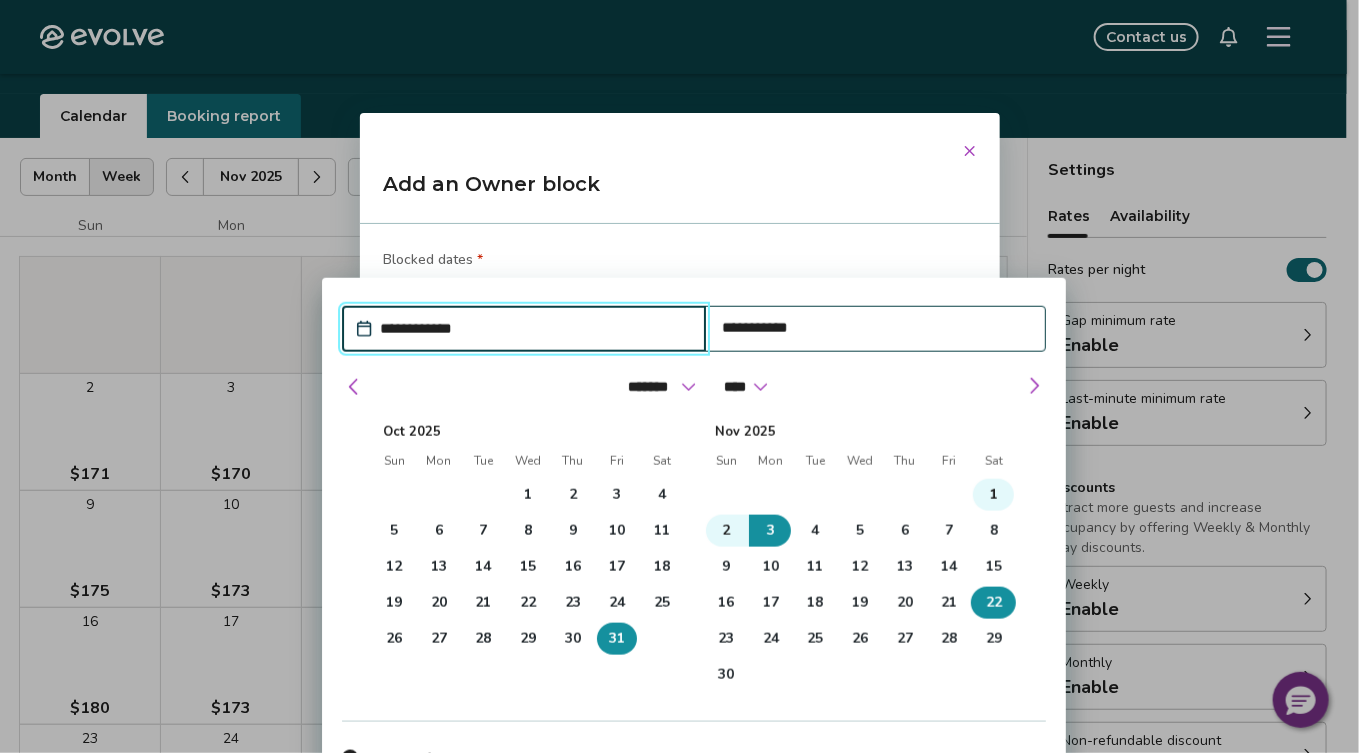type 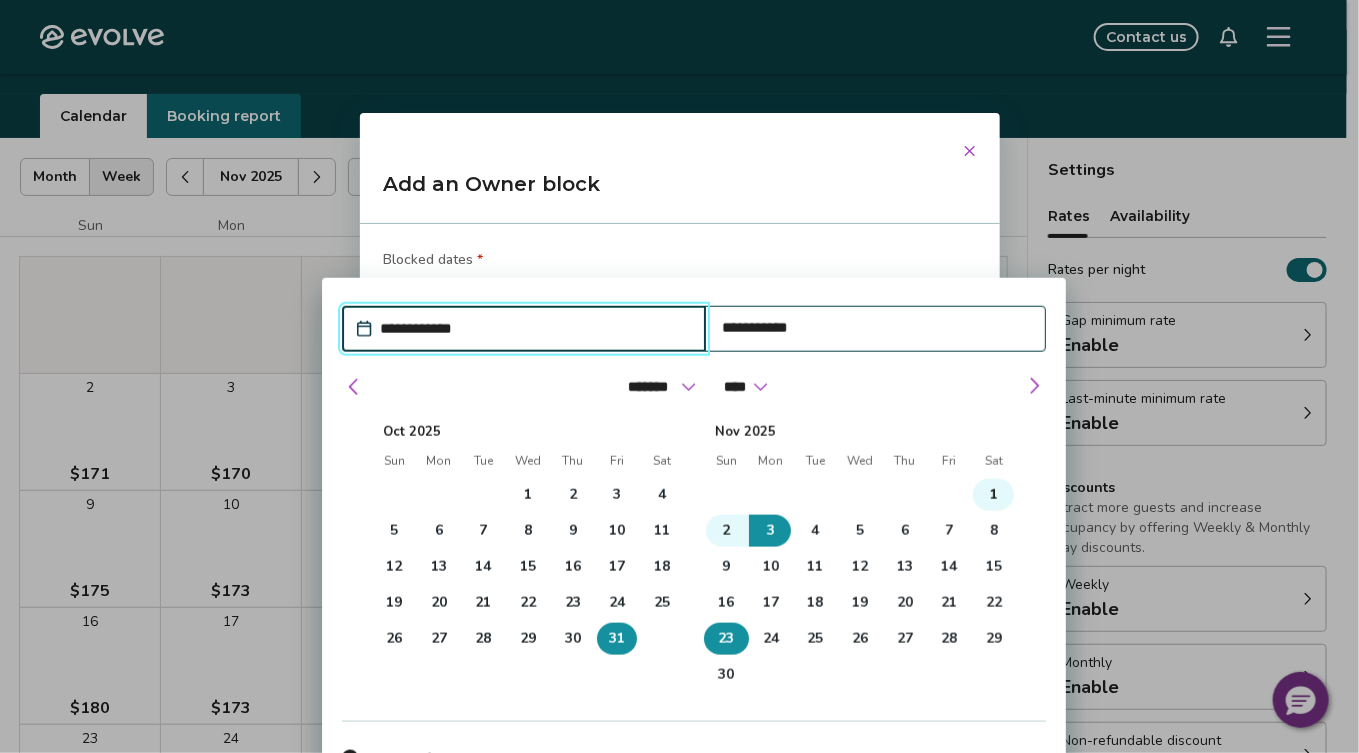 type 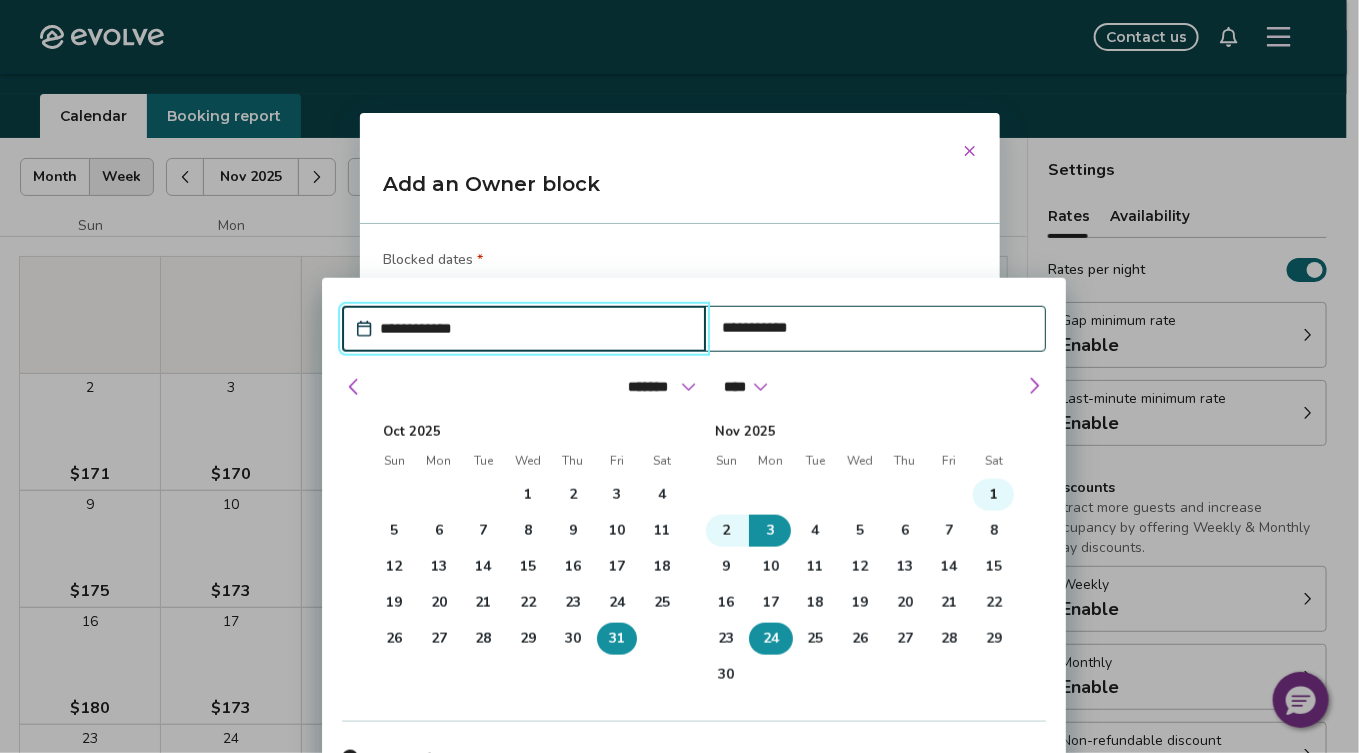 type 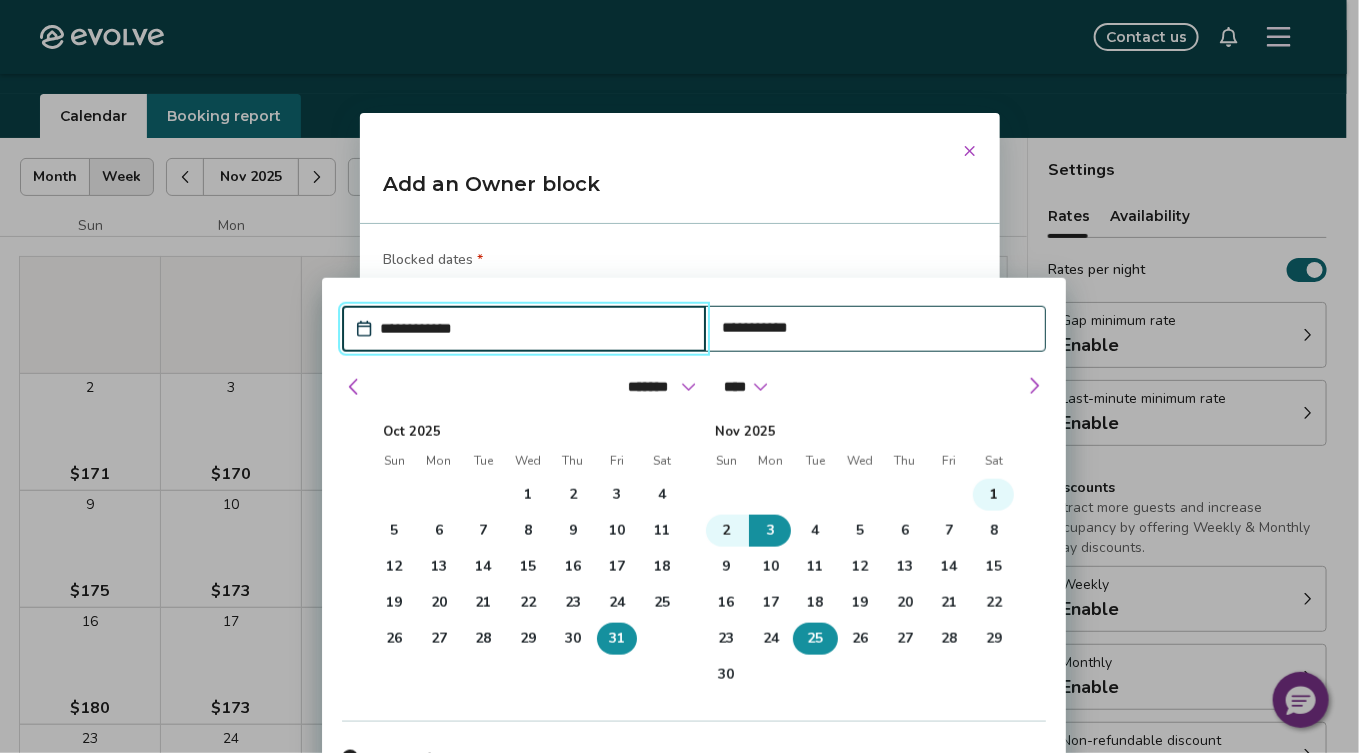type 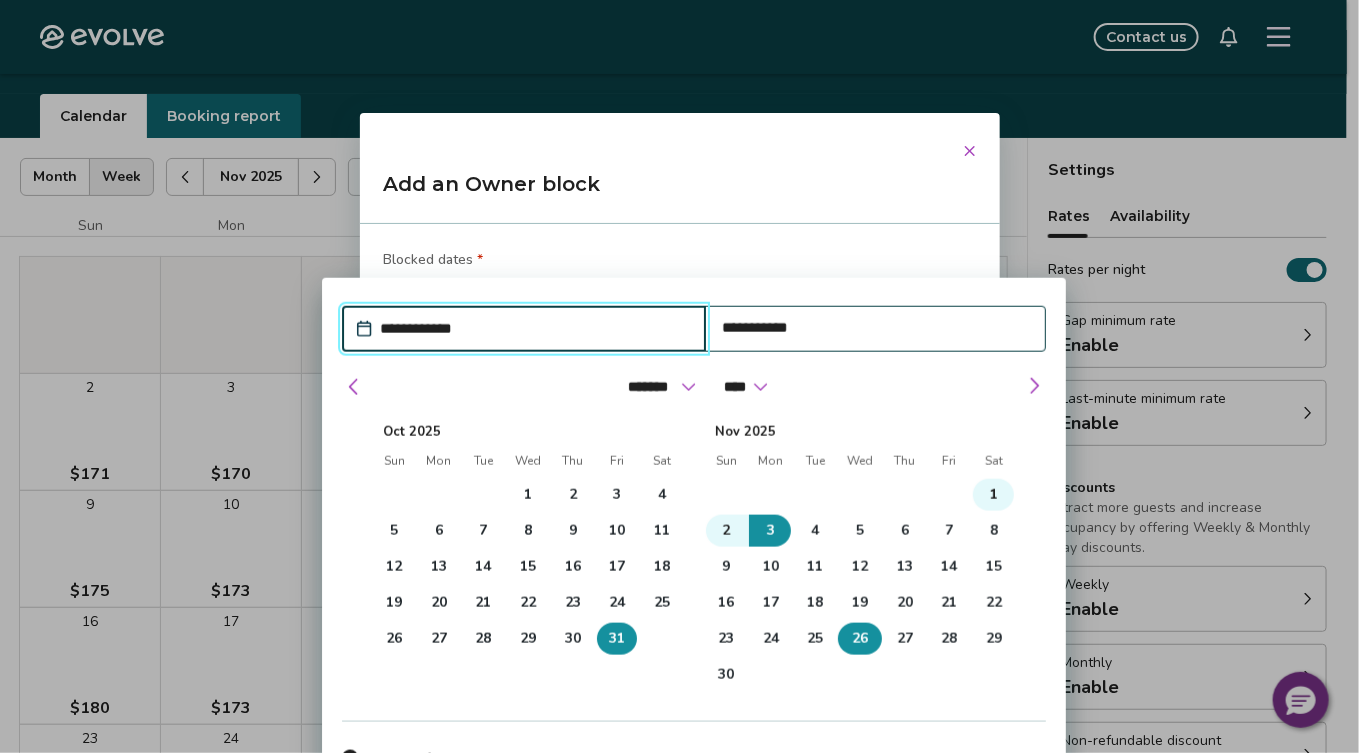 type 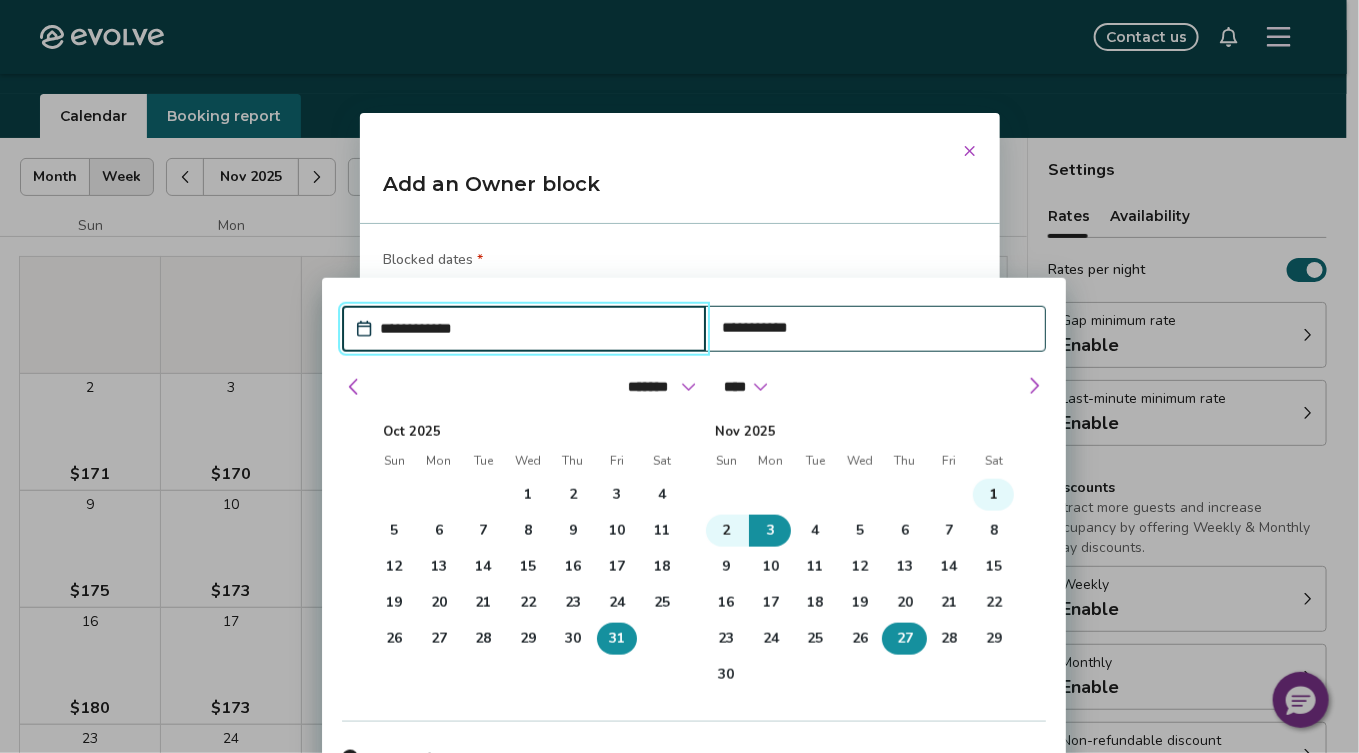 type 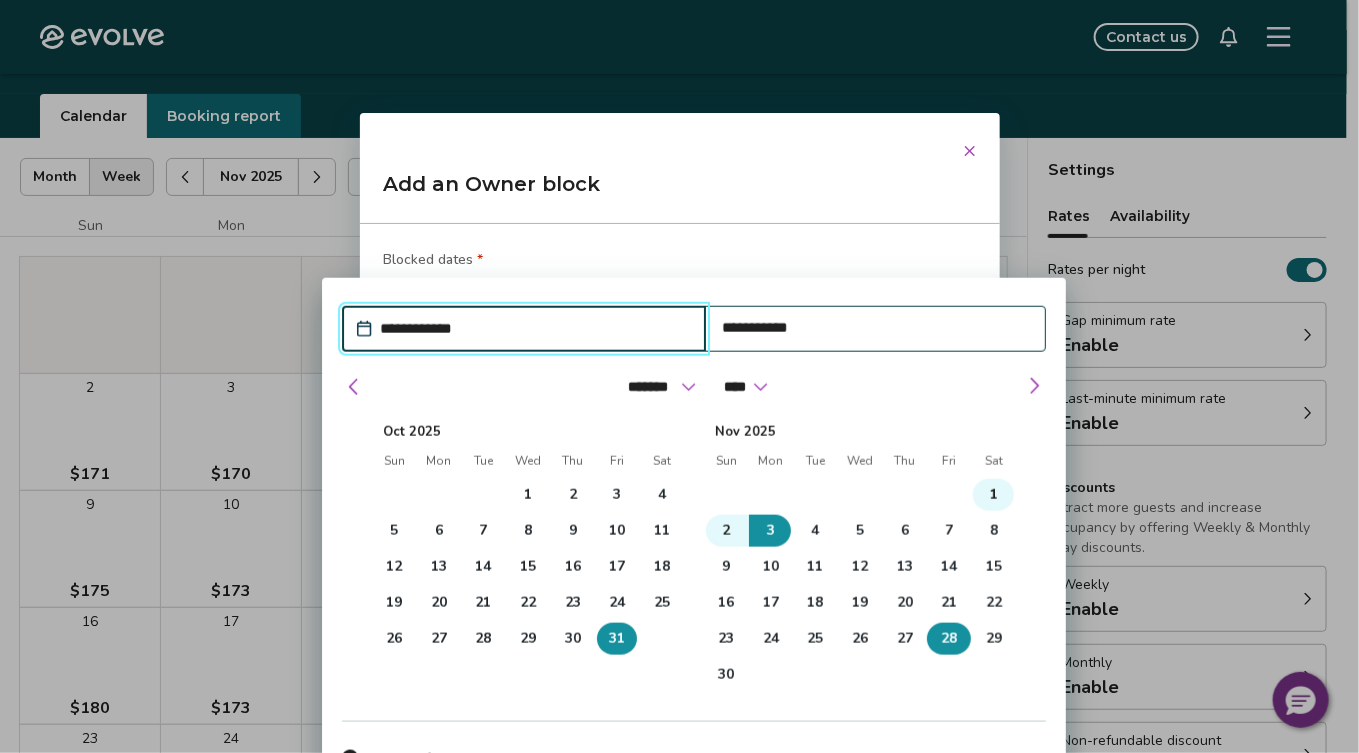 type 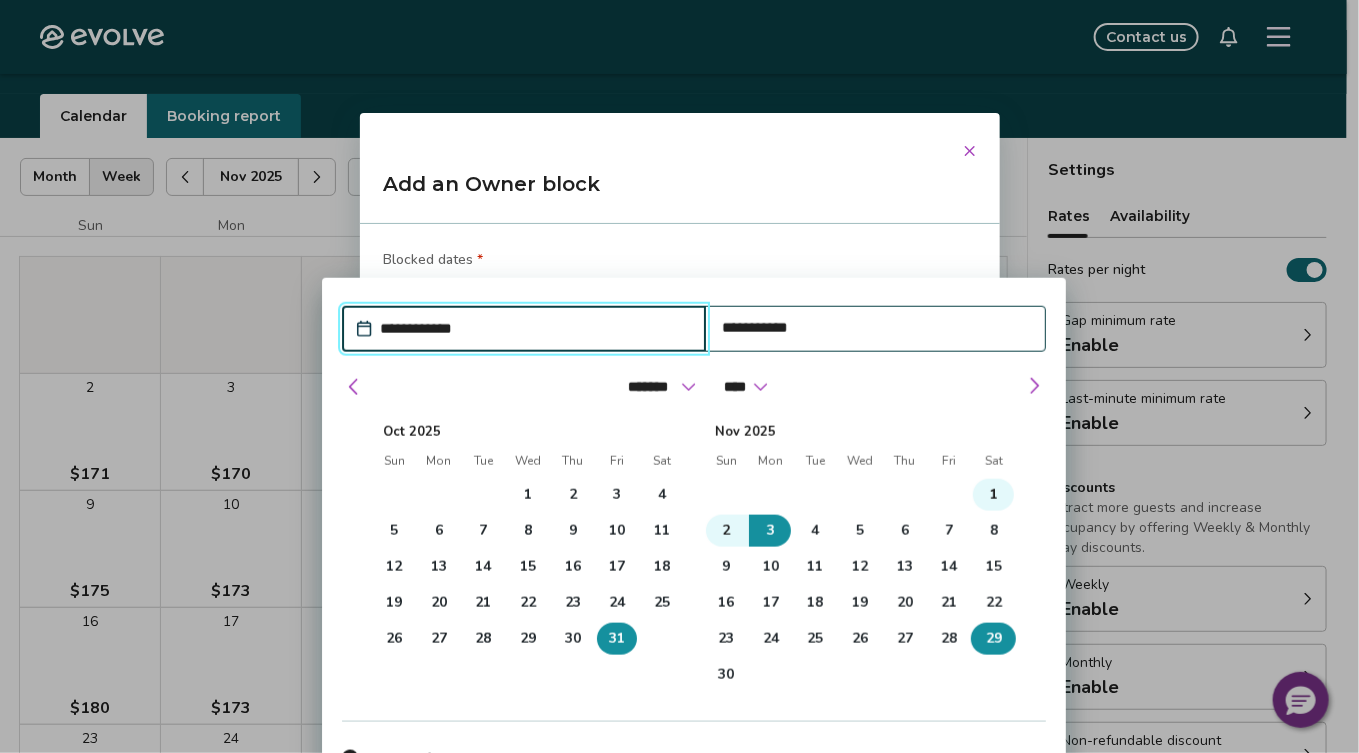 type 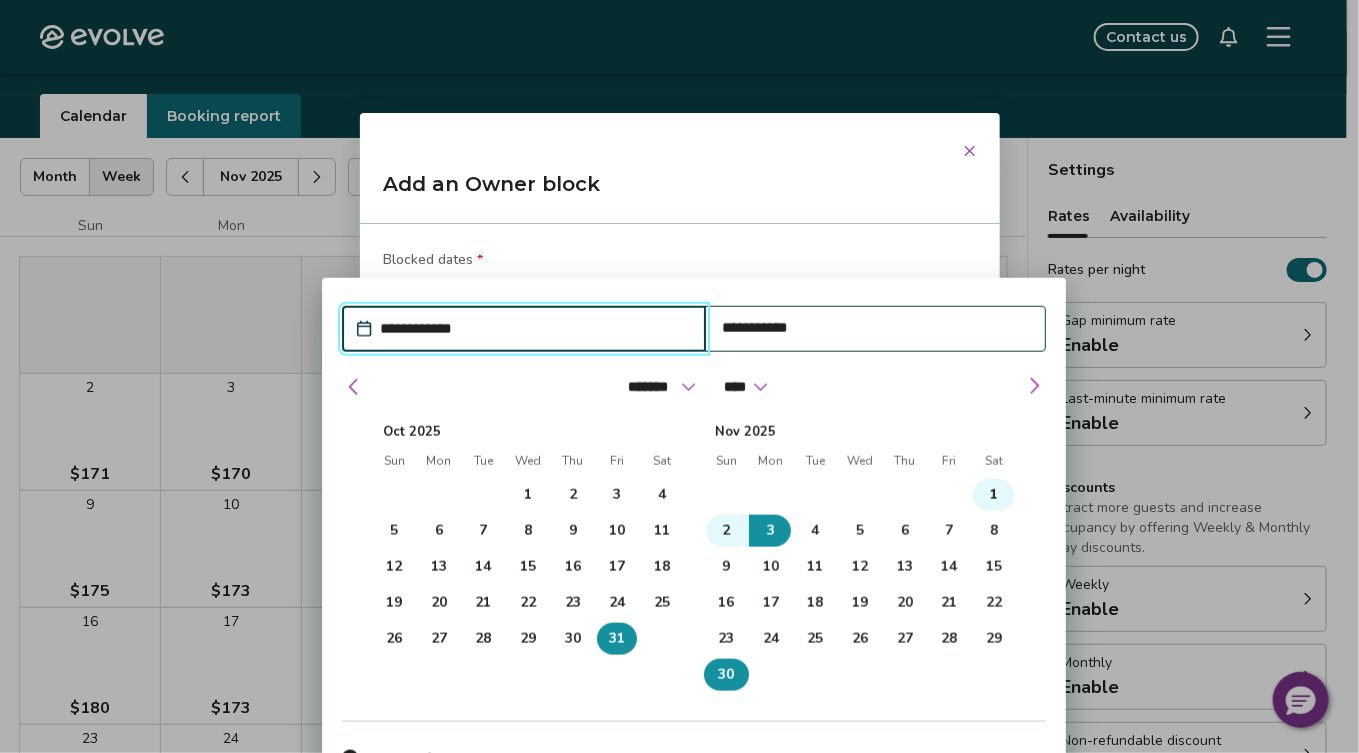 type 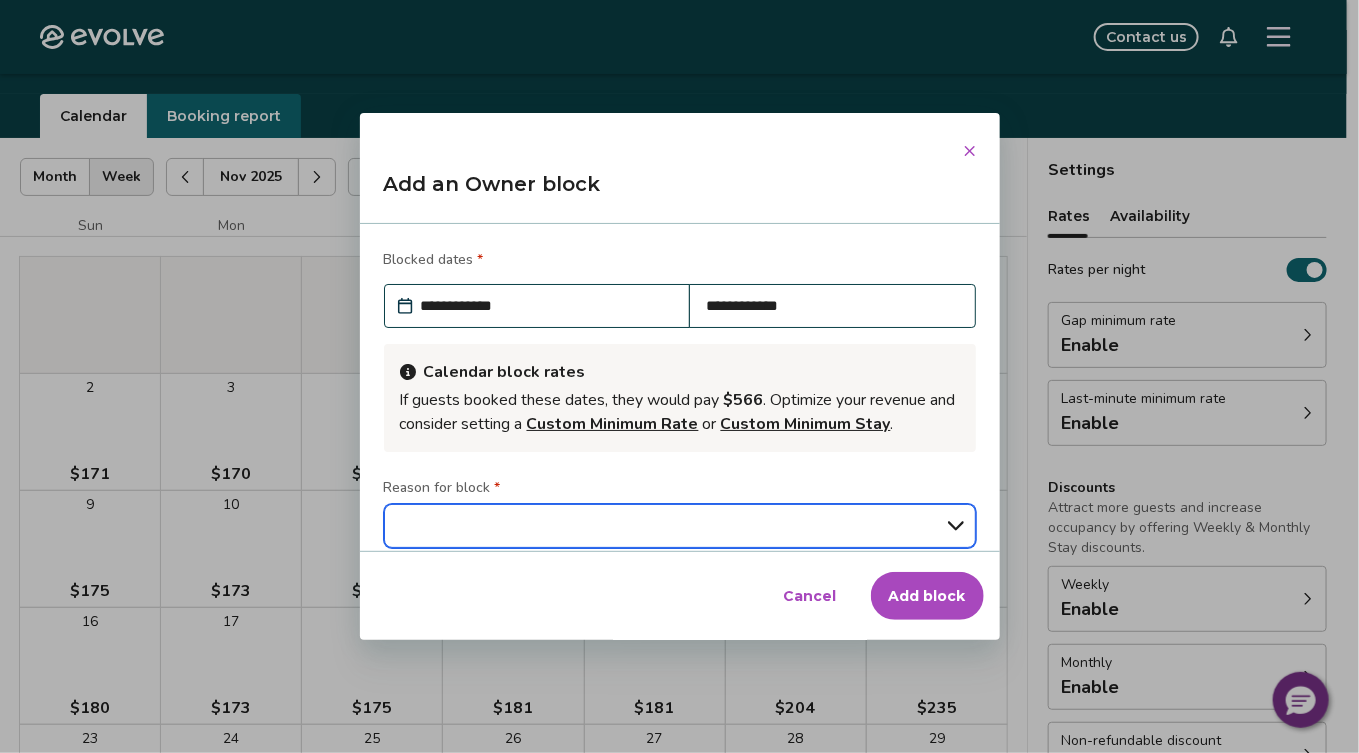 click on "**********" at bounding box center (680, 526) 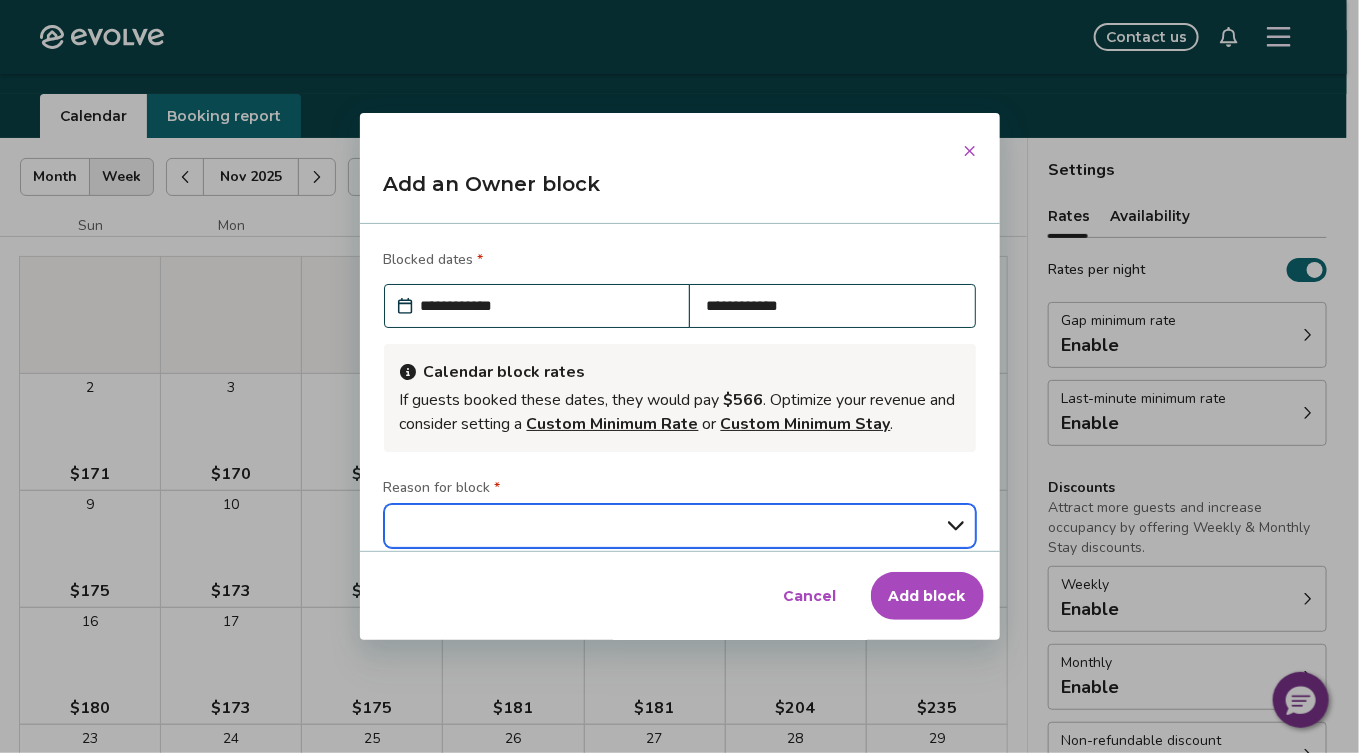 select on "**********" 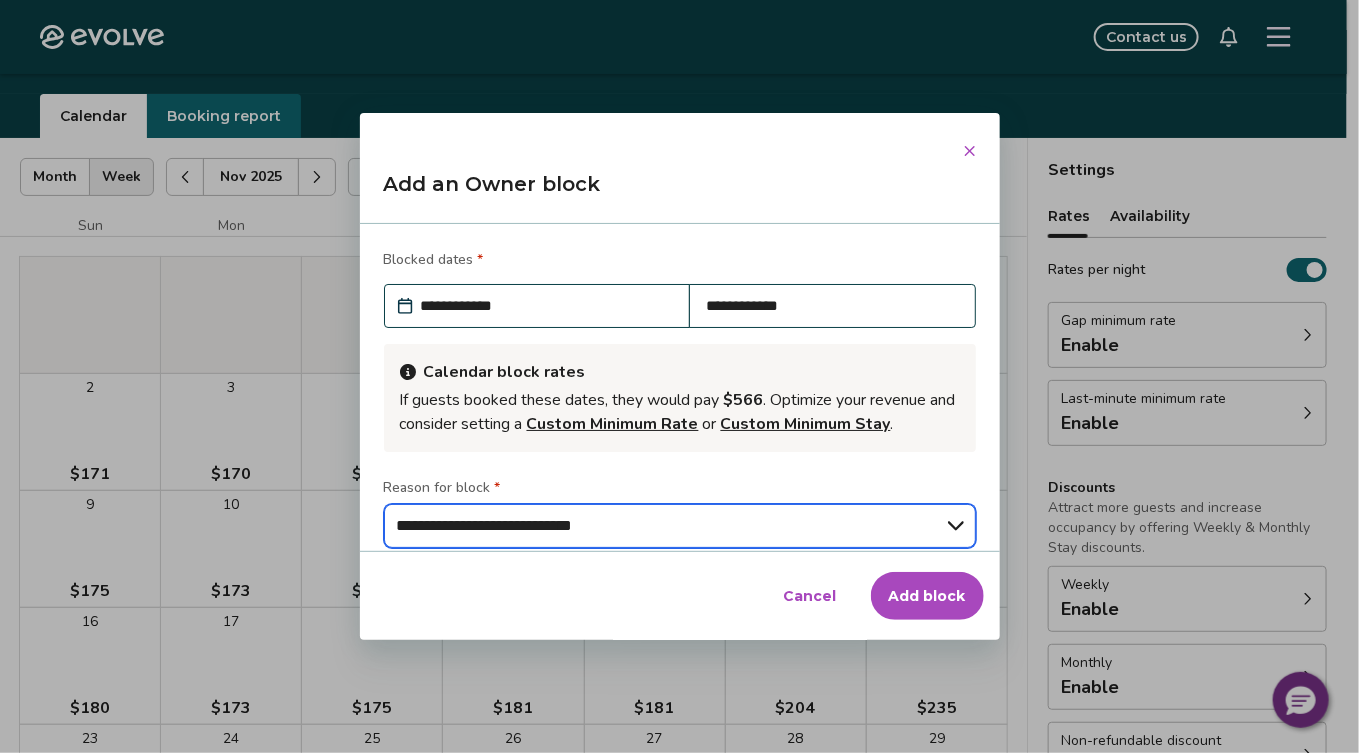 click on "**********" at bounding box center [680, 526] 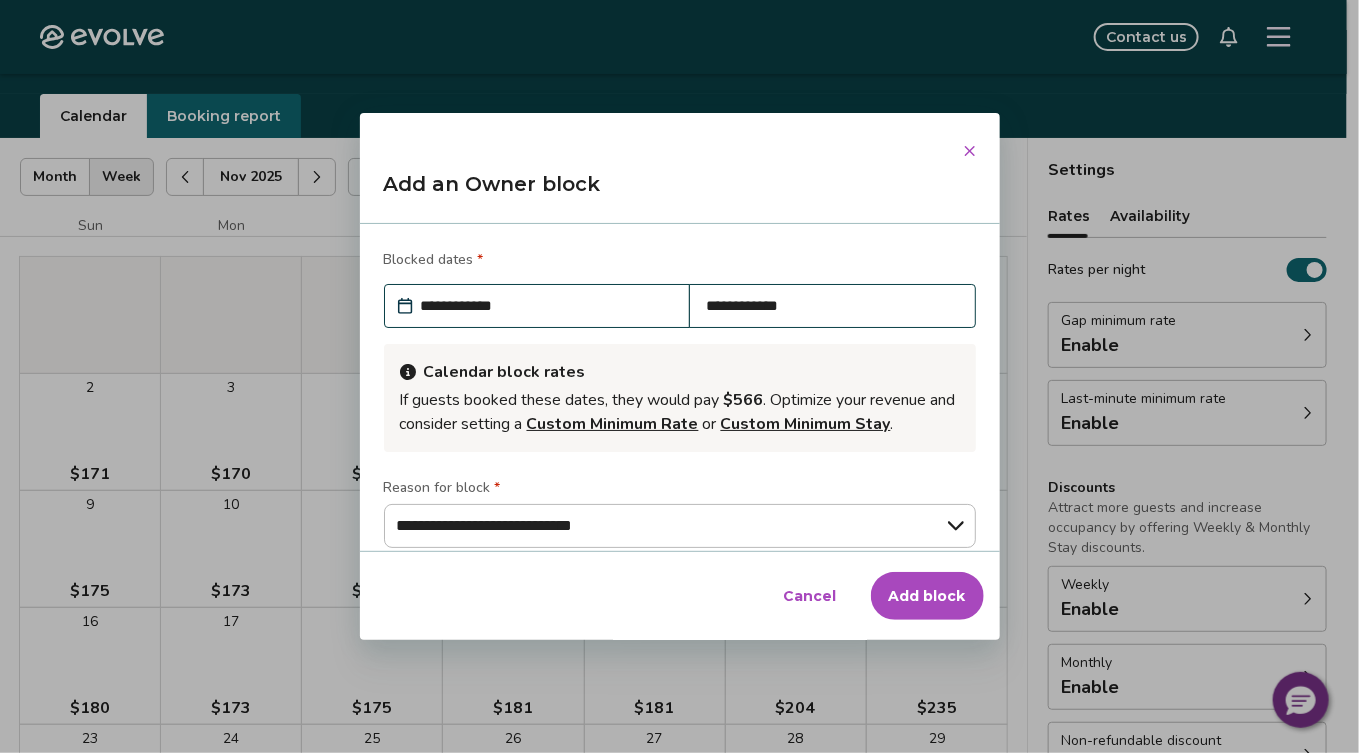 click on "Add block" at bounding box center (927, 596) 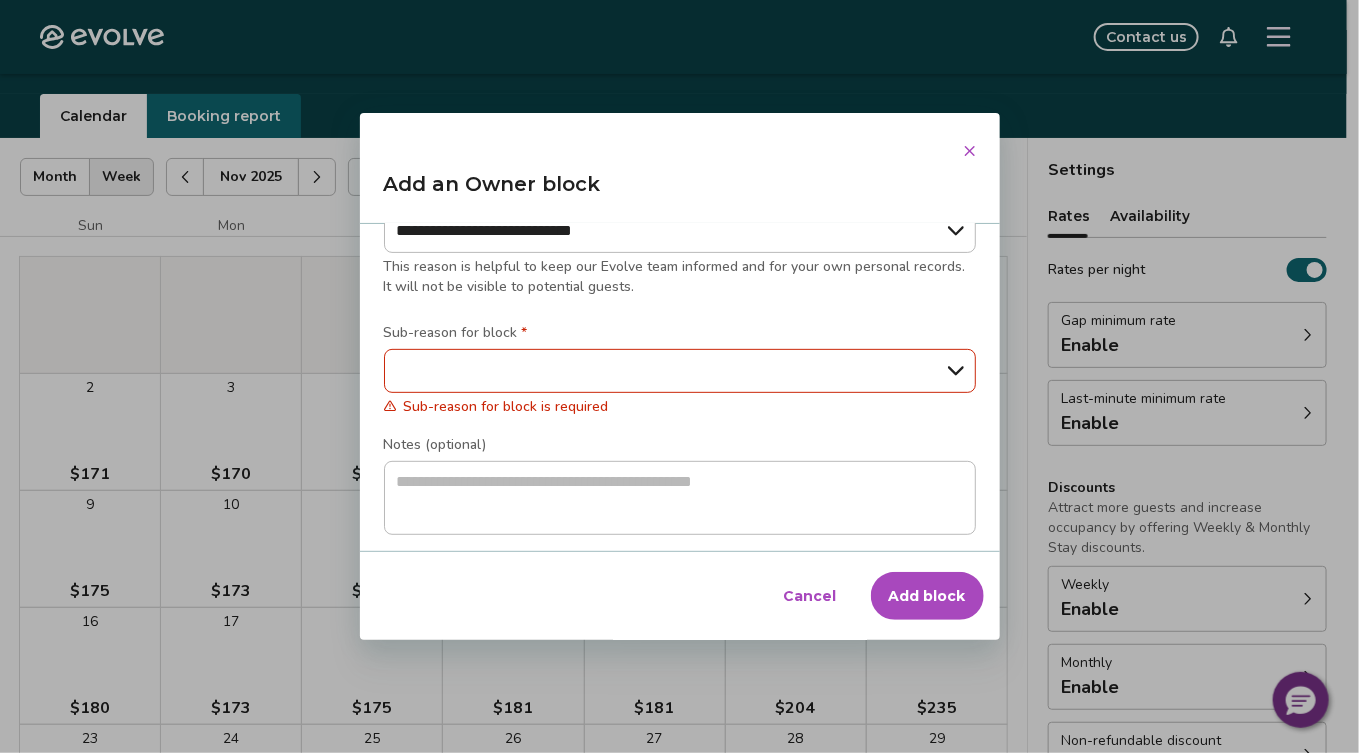 scroll, scrollTop: 301, scrollLeft: 0, axis: vertical 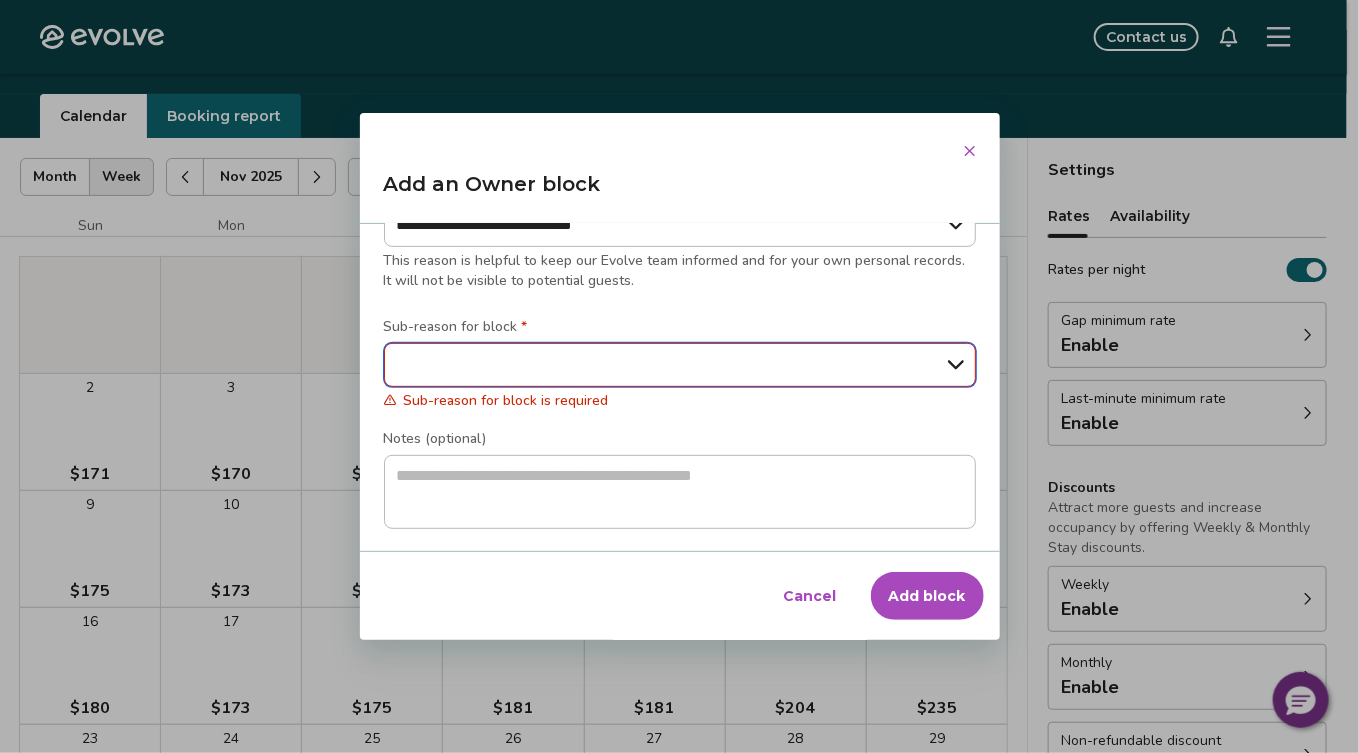 click on "**********" at bounding box center (680, 365) 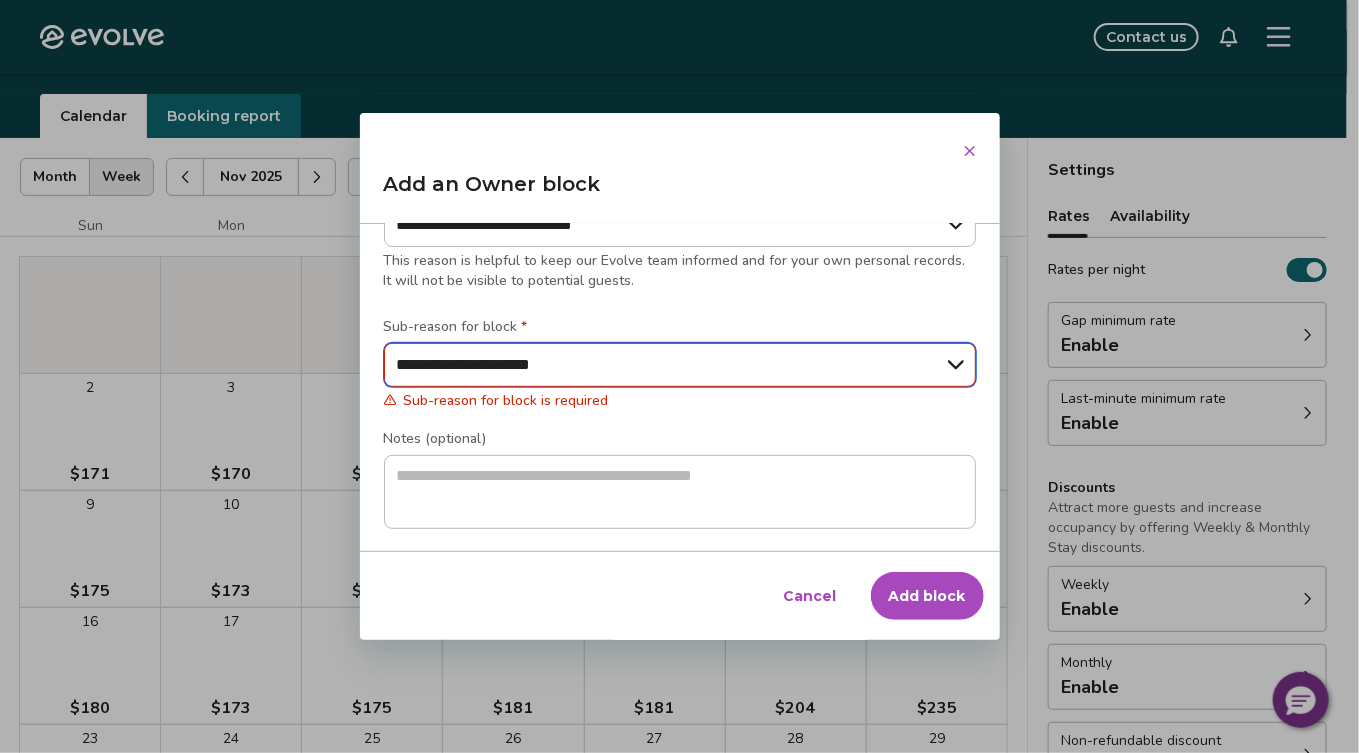 click on "**********" at bounding box center [680, 365] 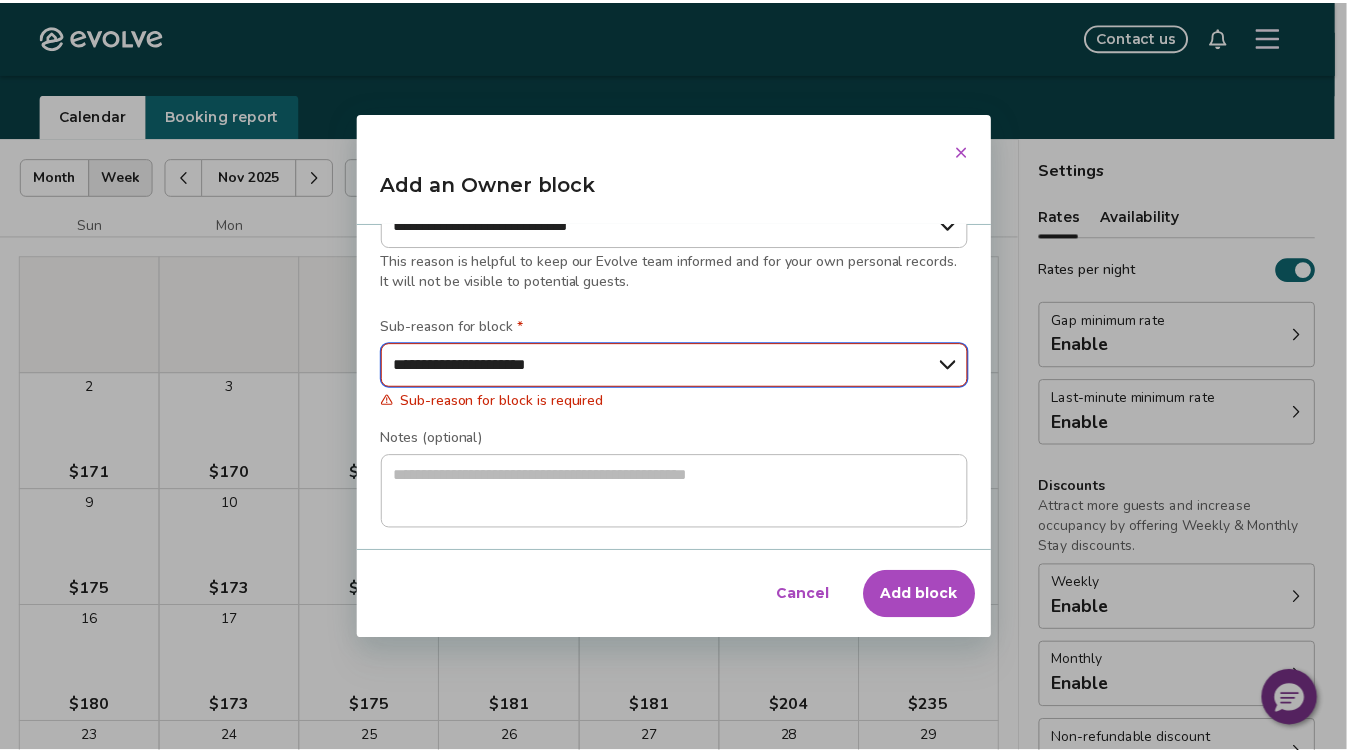 scroll, scrollTop: 277, scrollLeft: 0, axis: vertical 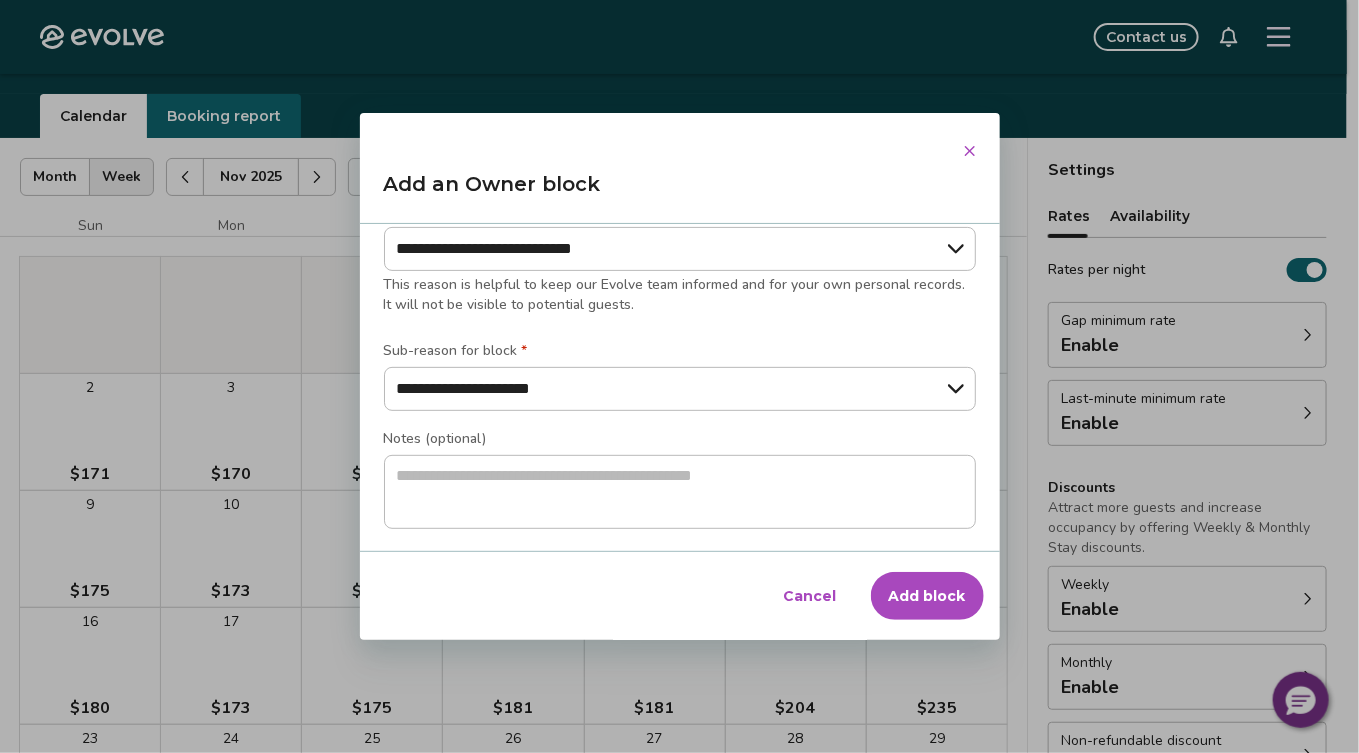 click on "Add block" at bounding box center (927, 596) 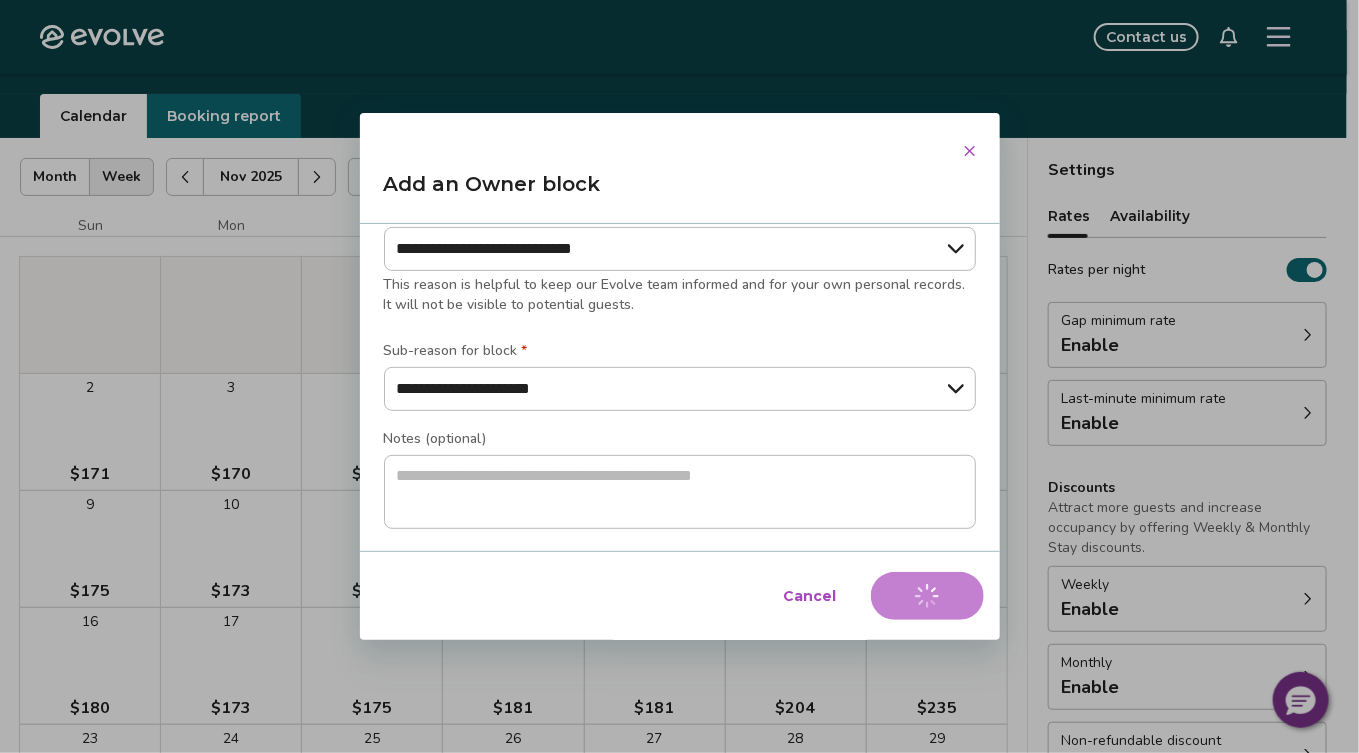 type on "*" 